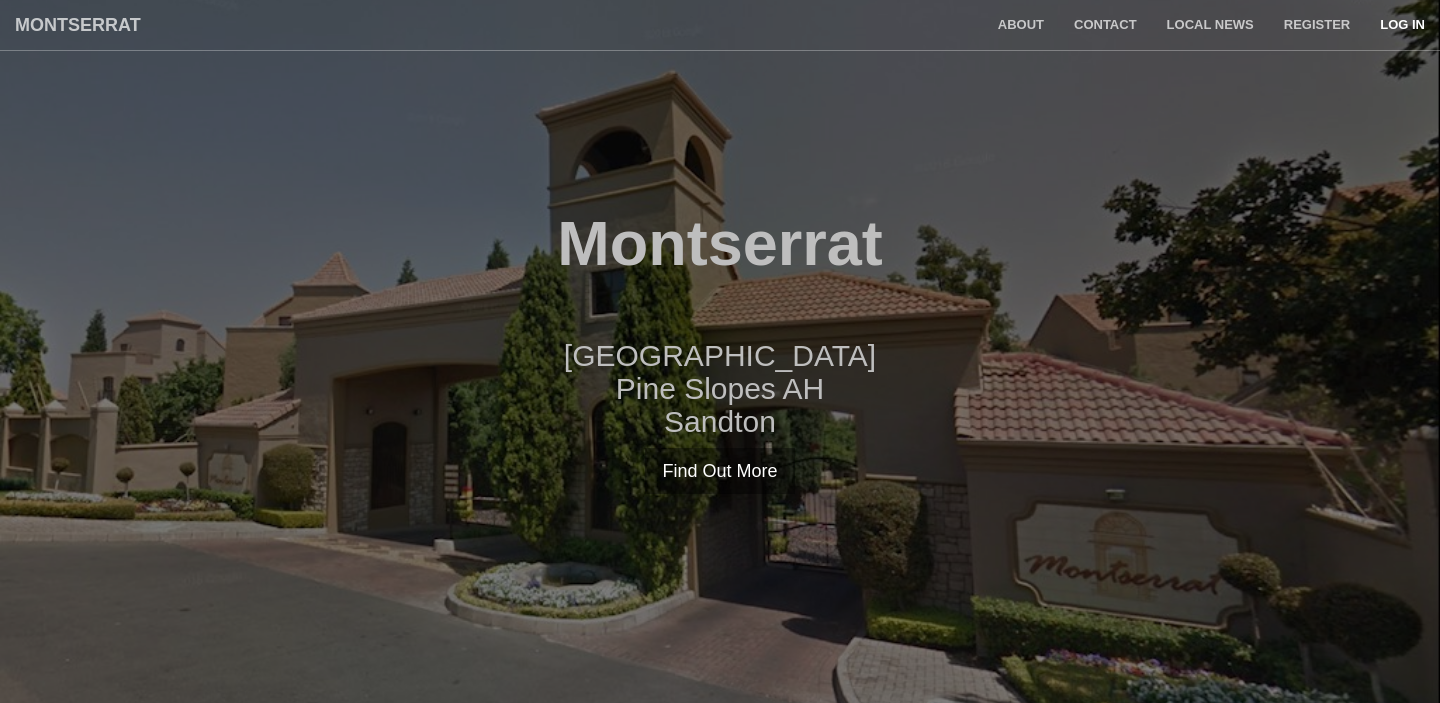 scroll, scrollTop: 0, scrollLeft: 0, axis: both 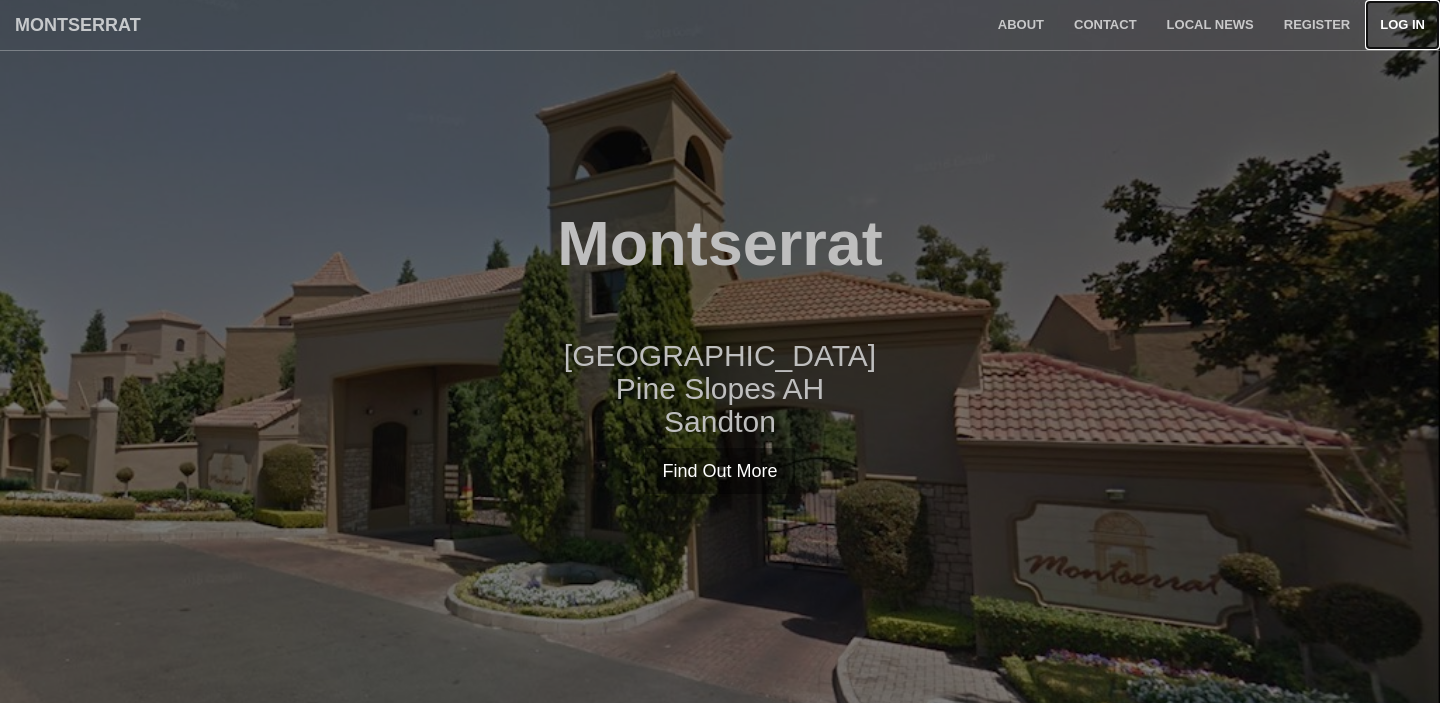 click on "Log in" at bounding box center (1402, 25) 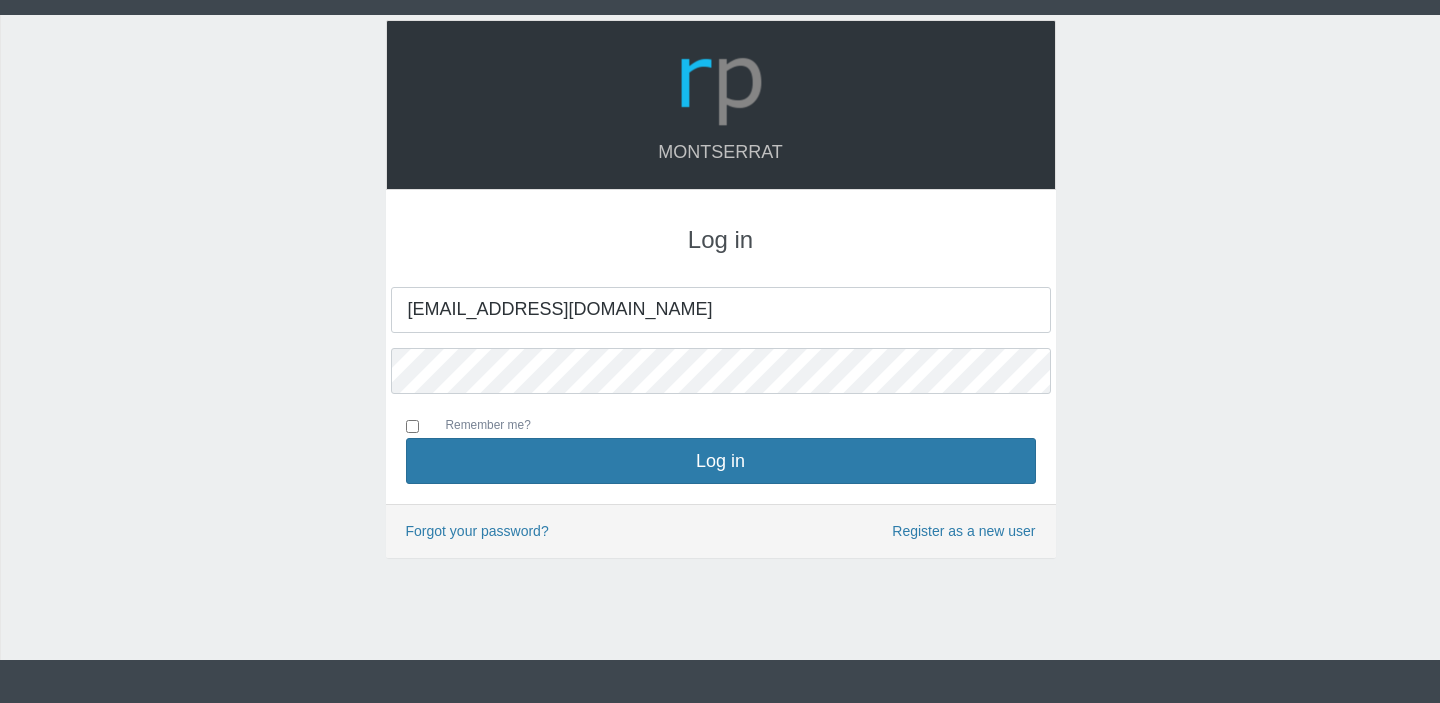 scroll, scrollTop: 0, scrollLeft: 0, axis: both 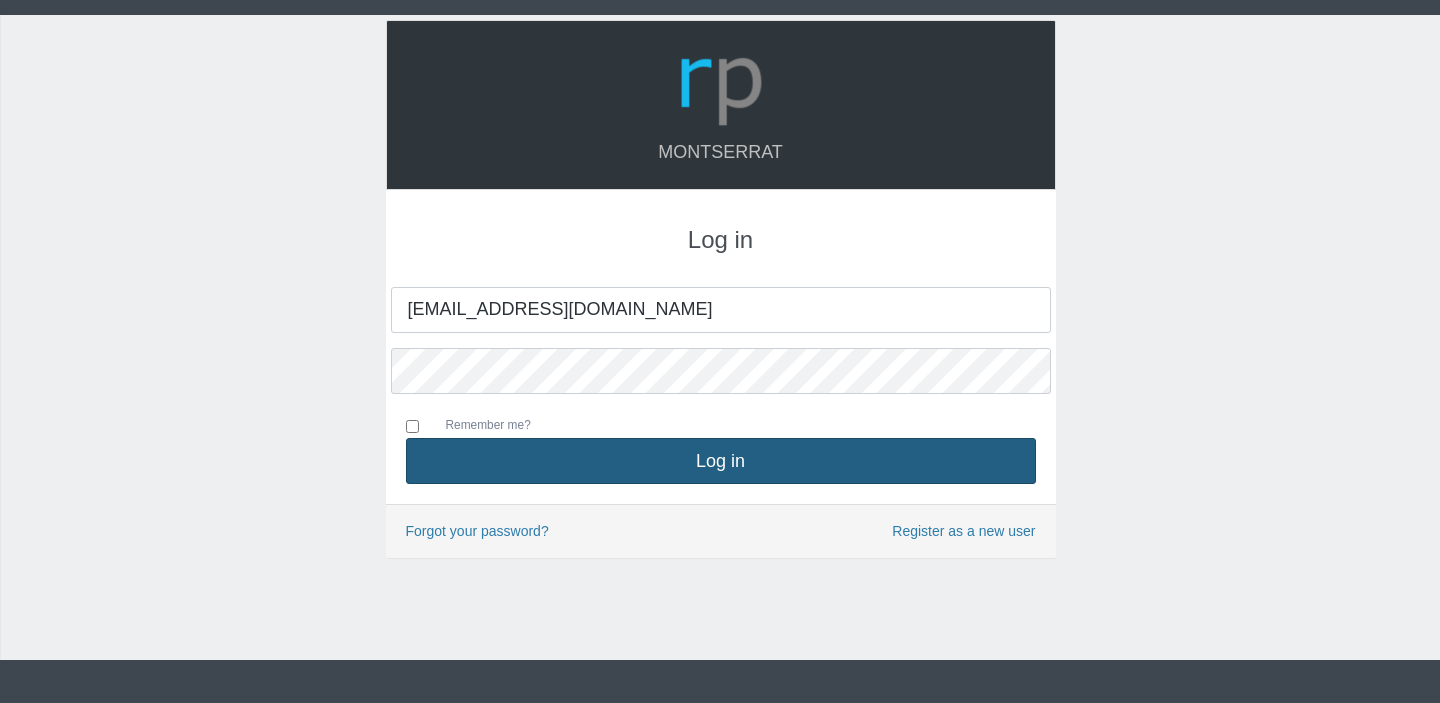 click on "Log in" at bounding box center [721, 461] 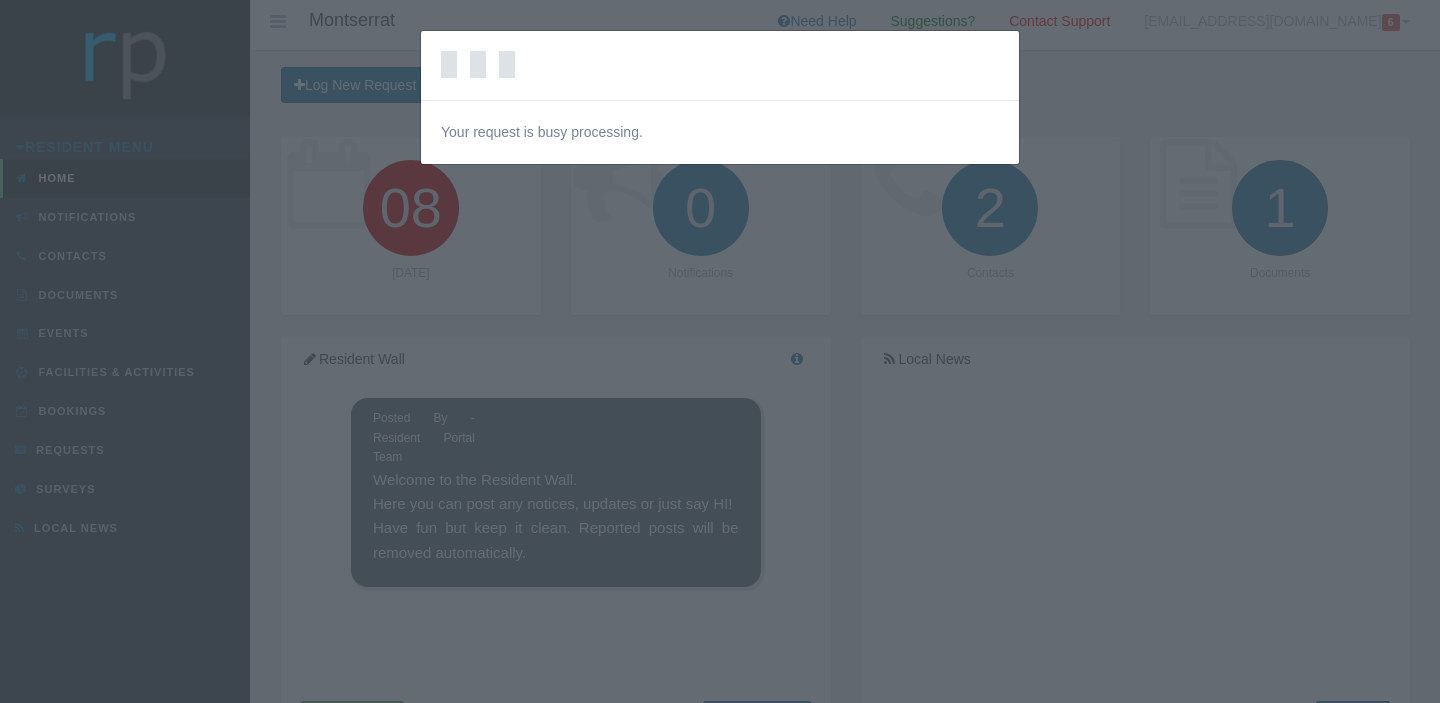 scroll, scrollTop: 0, scrollLeft: 0, axis: both 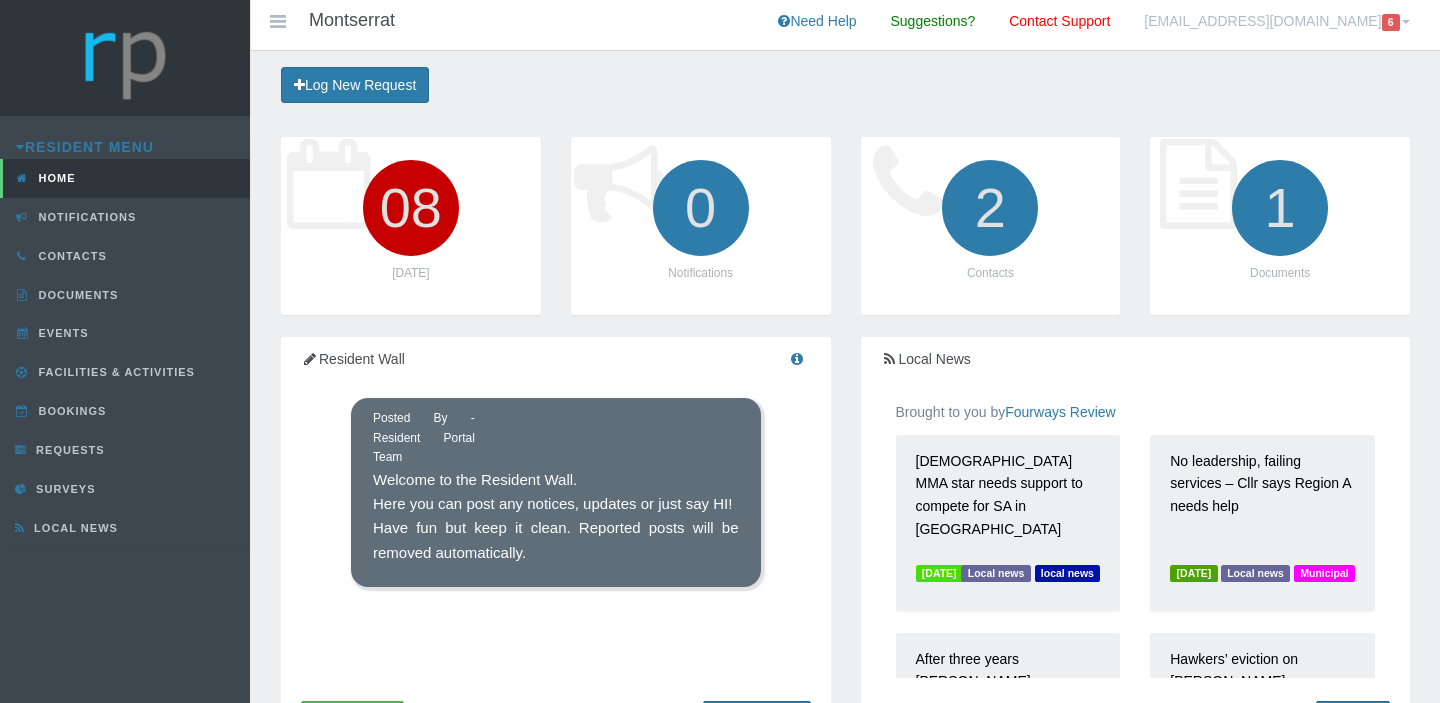 click on "6" at bounding box center [1391, 22] 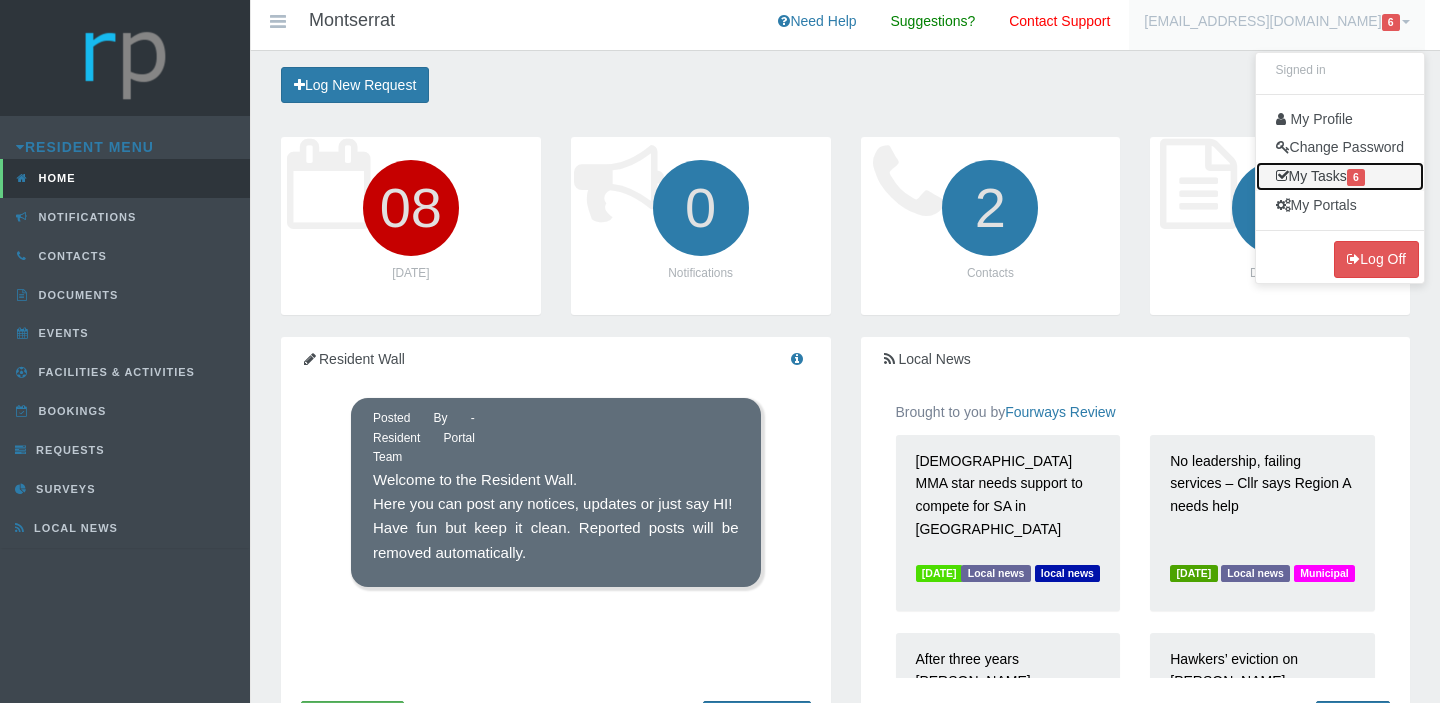 click on "My Tasks  6" at bounding box center [1340, 176] 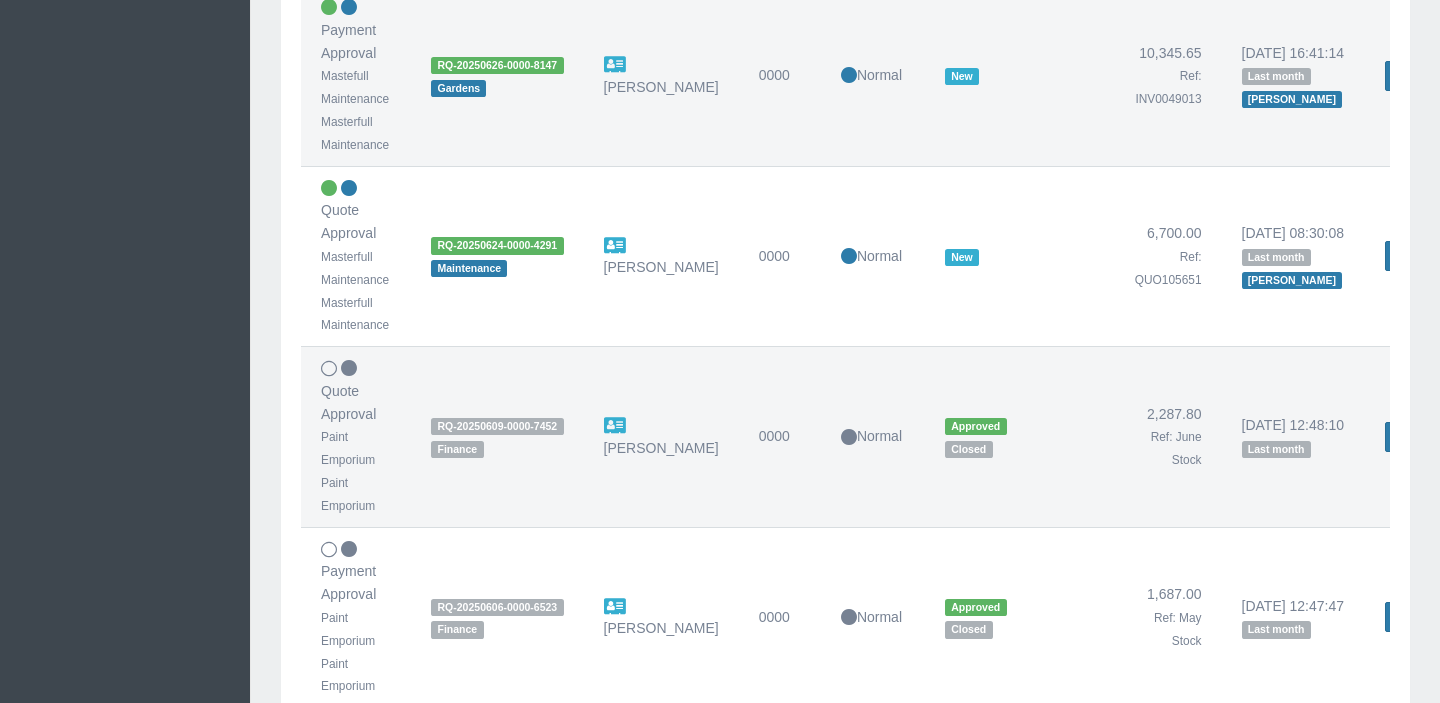 scroll, scrollTop: 846, scrollLeft: 0, axis: vertical 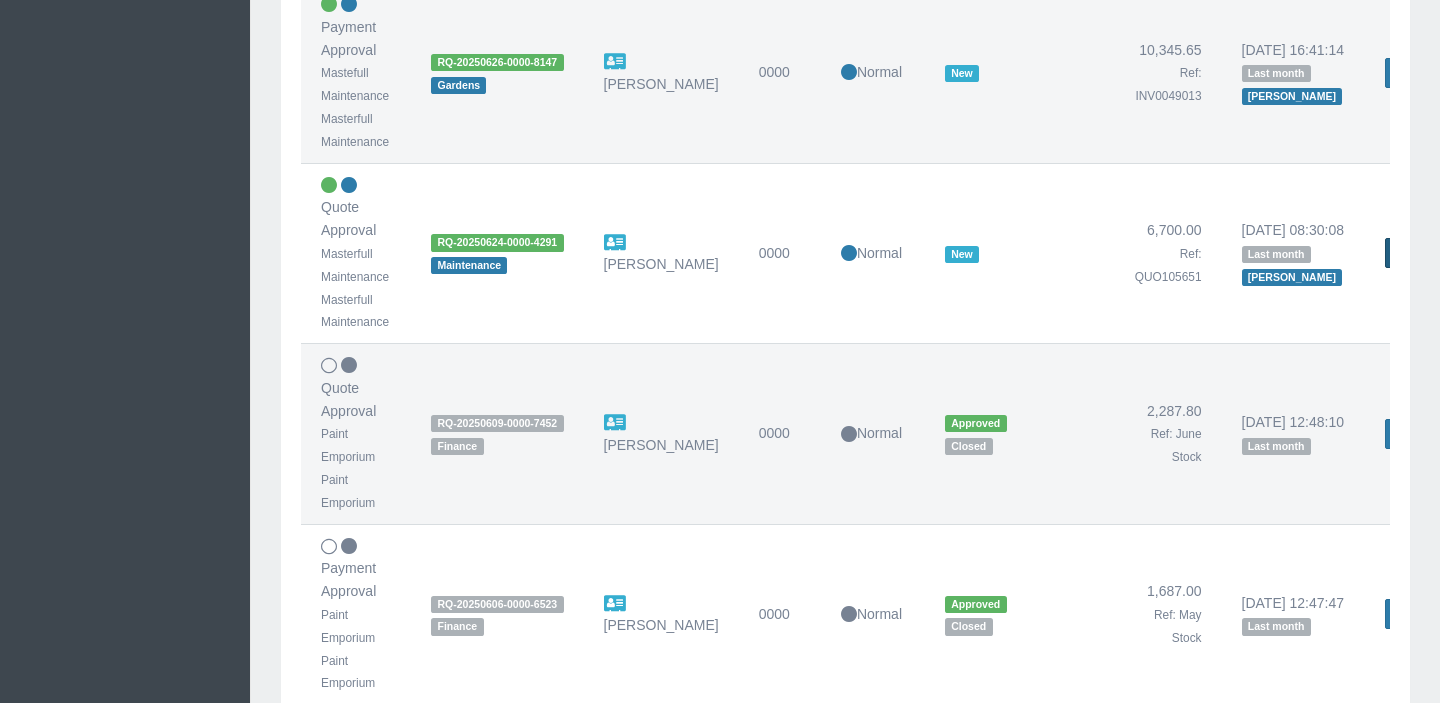 click on "Open Request" at bounding box center [1434, 253] 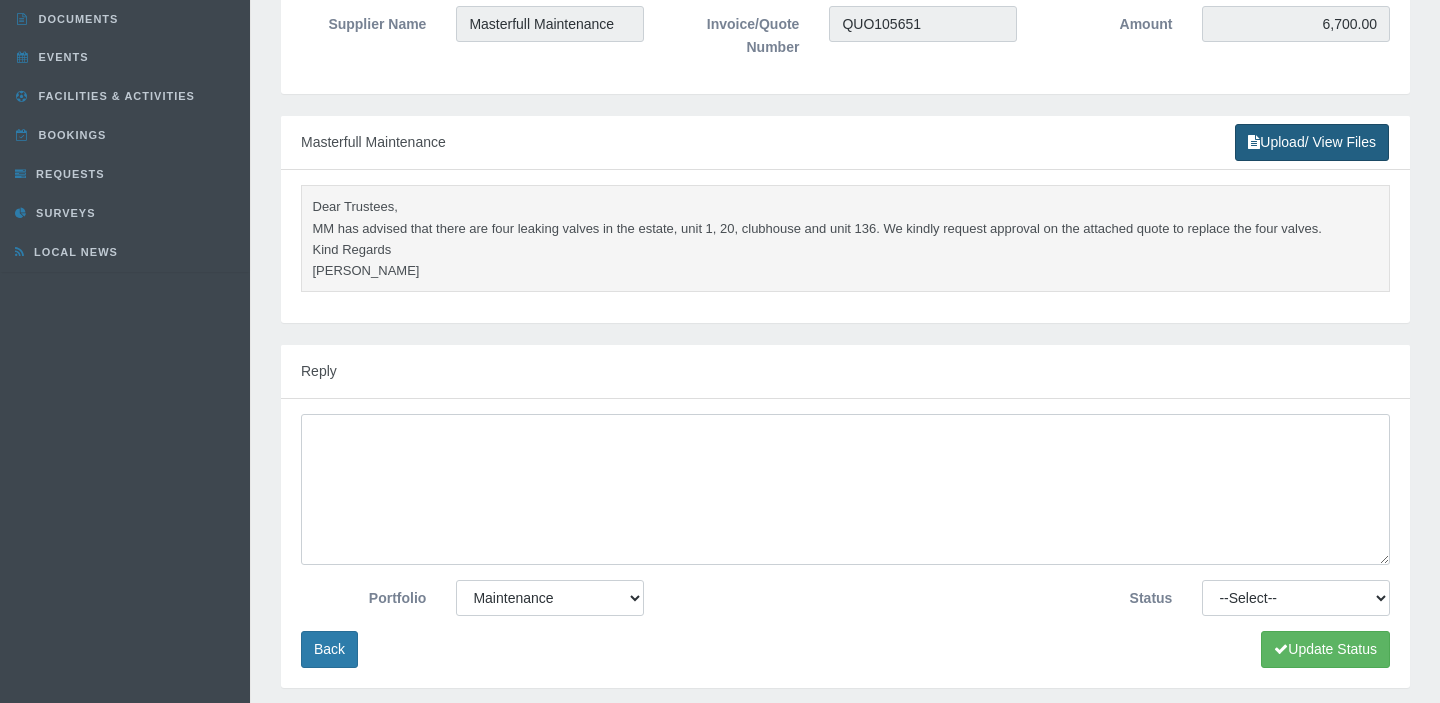 scroll, scrollTop: 280, scrollLeft: 0, axis: vertical 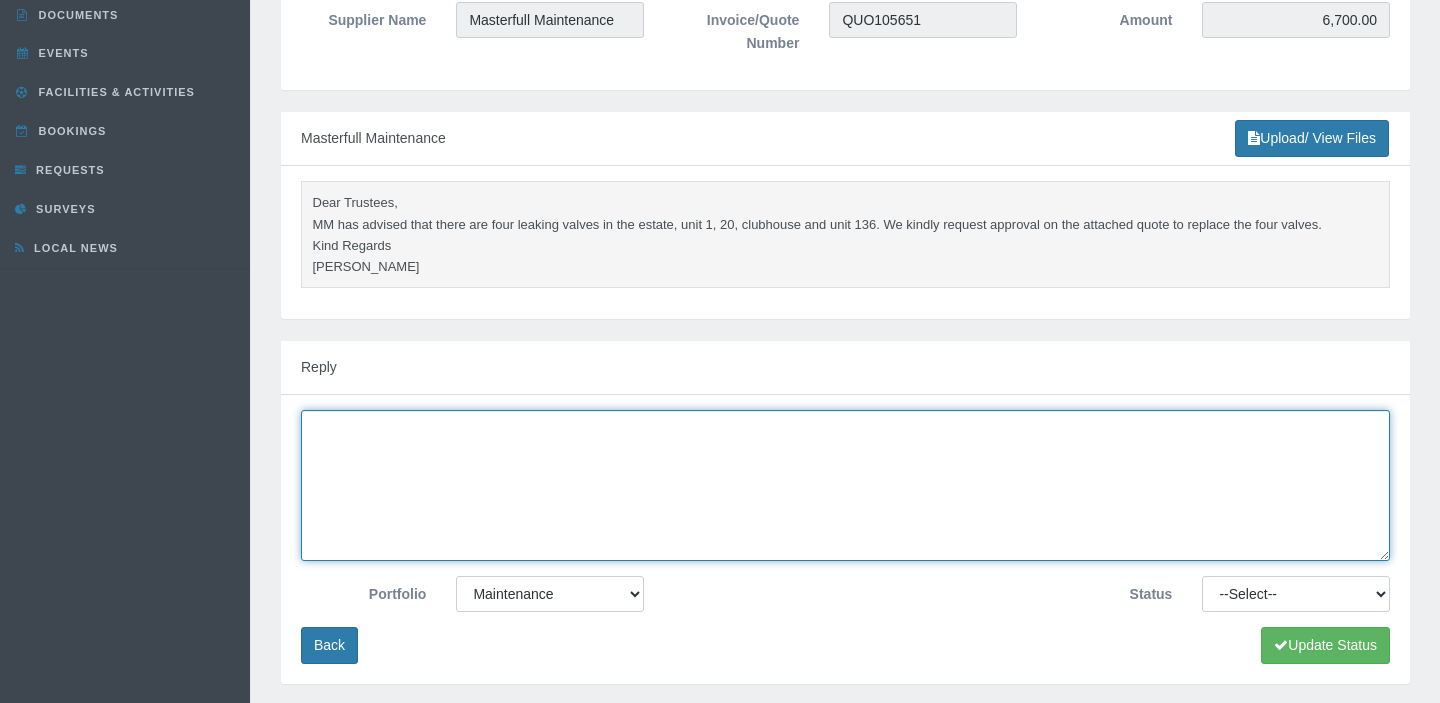 click at bounding box center [845, 485] 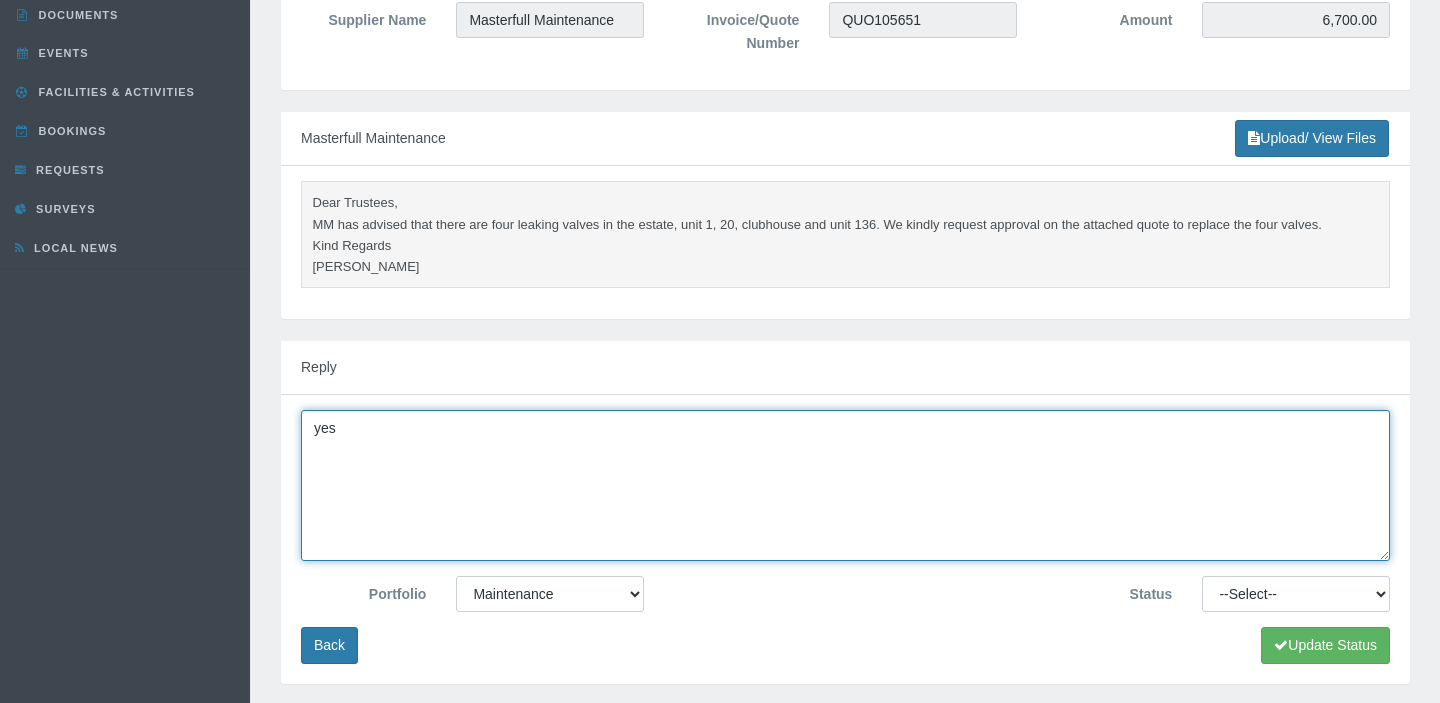 type on "yes" 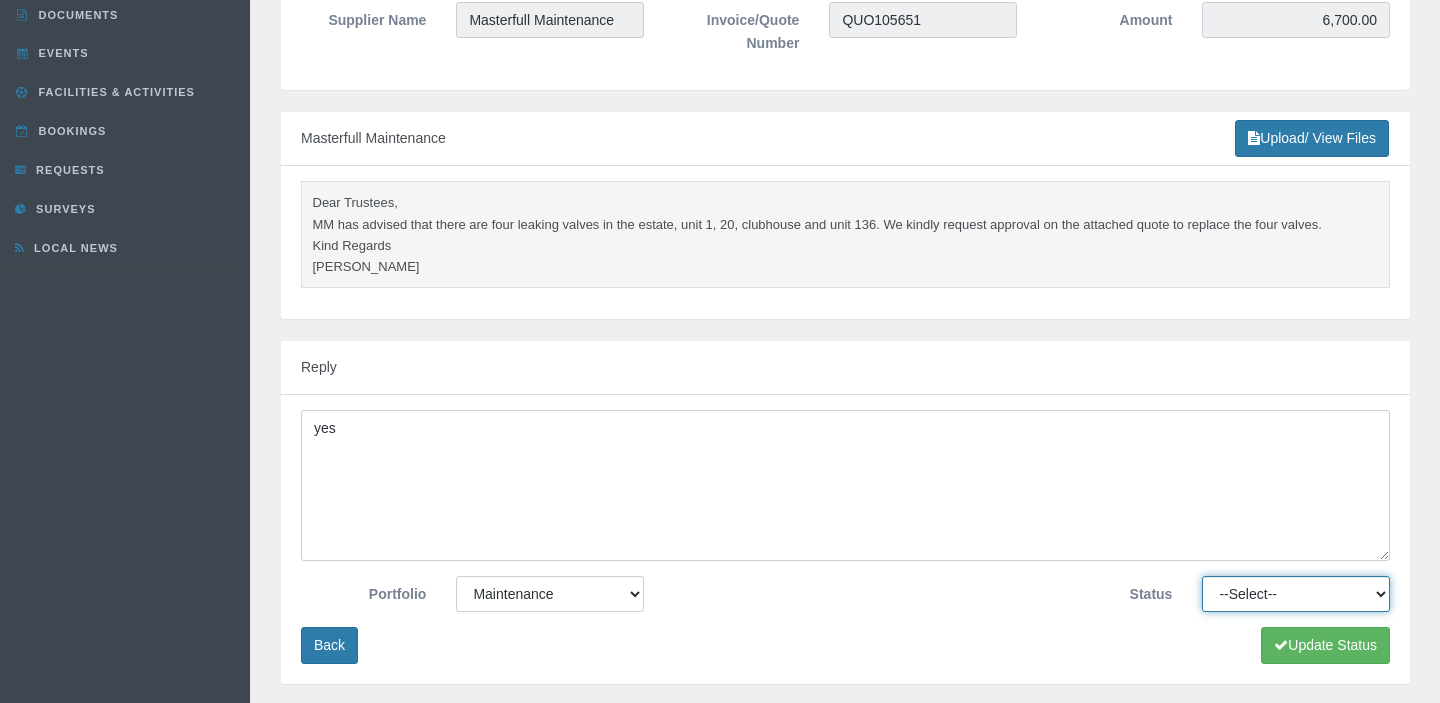 click on "--Select--
Approved
Cancelled
Completed
Declined
More information required
New
Paid
In progress" at bounding box center (1296, 594) 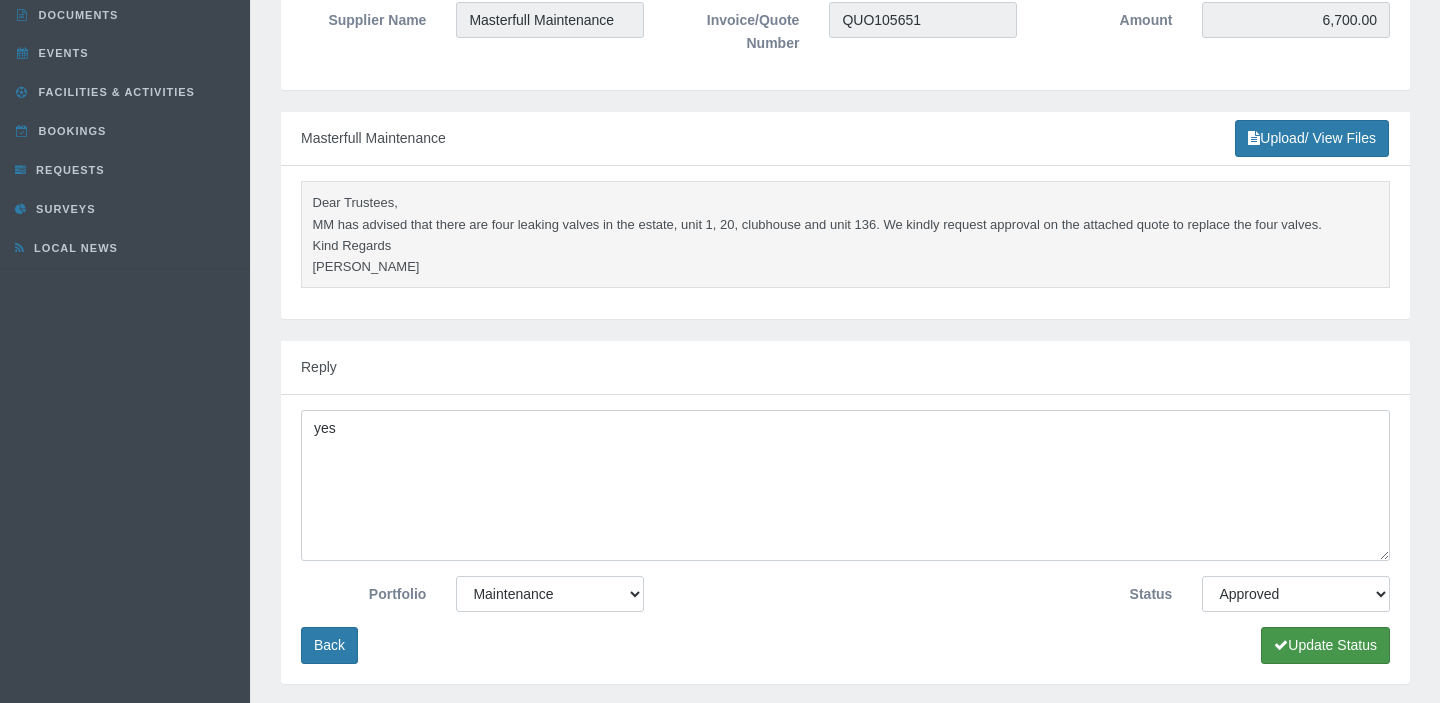 click on "Update Status" at bounding box center (1325, 645) 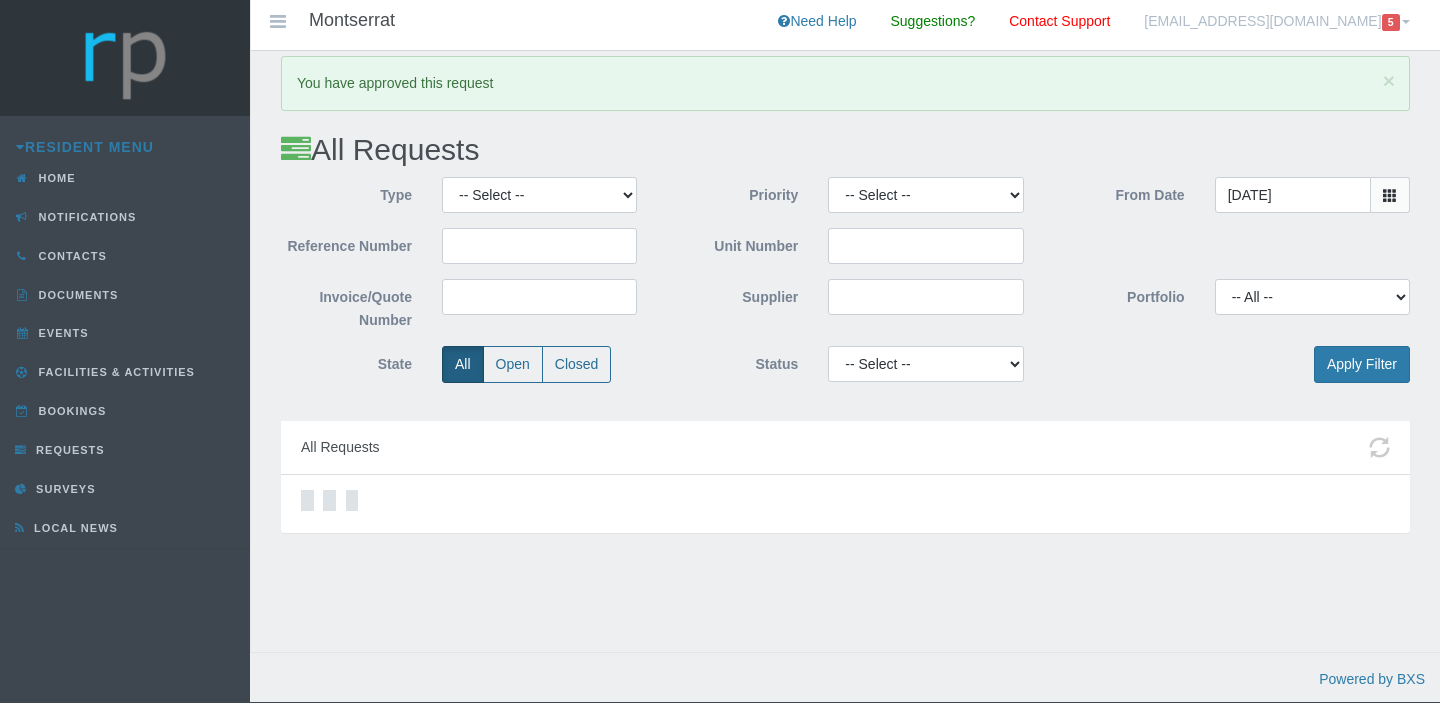 scroll, scrollTop: 0, scrollLeft: 0, axis: both 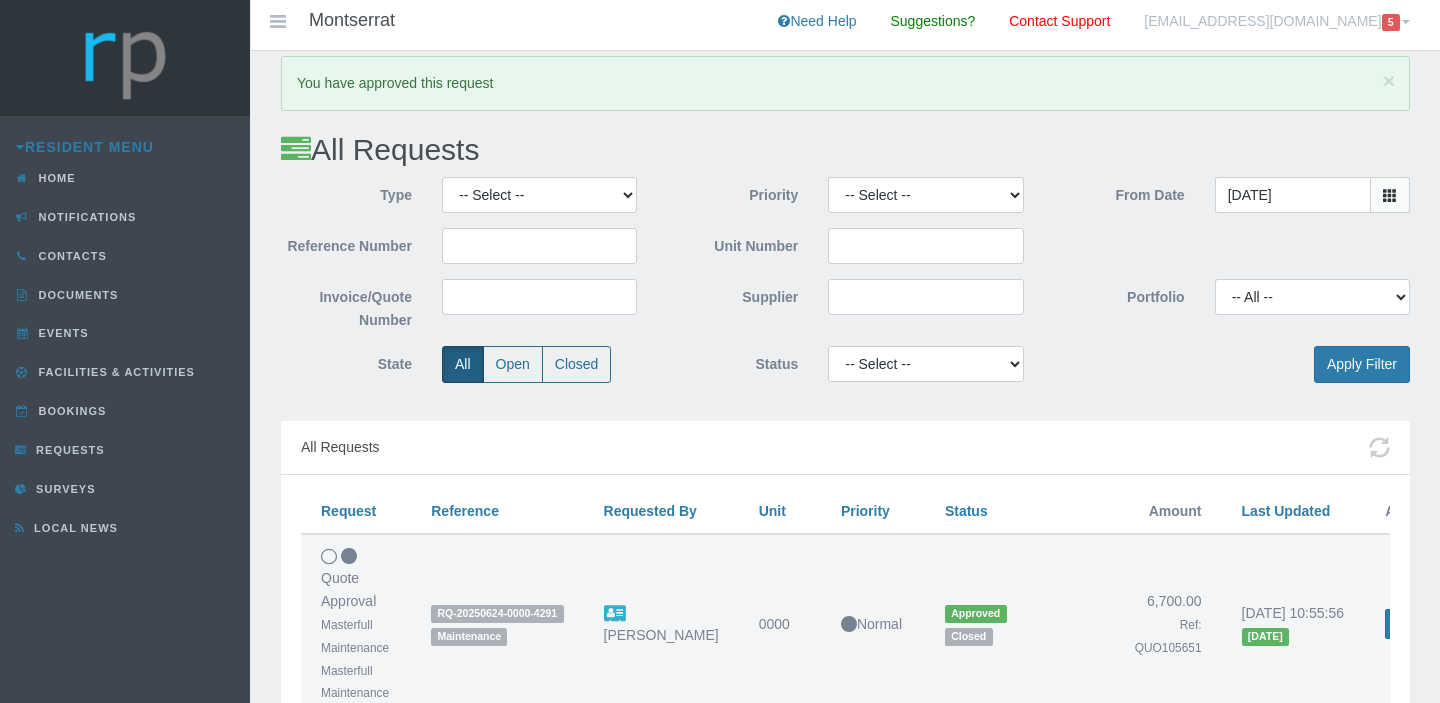 click on "tristano.c.c@gmail.com  5" at bounding box center [1277, 25] 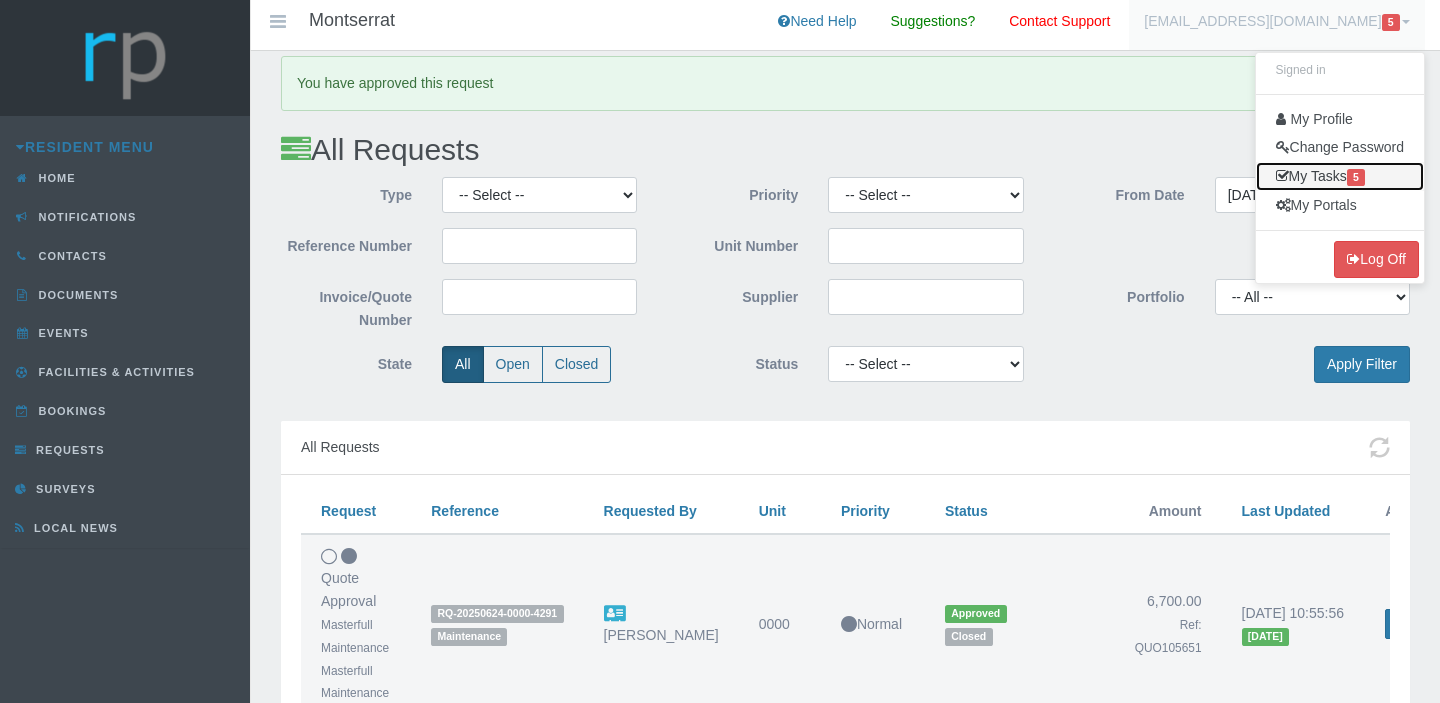 click on "My Tasks  5" at bounding box center [1340, 176] 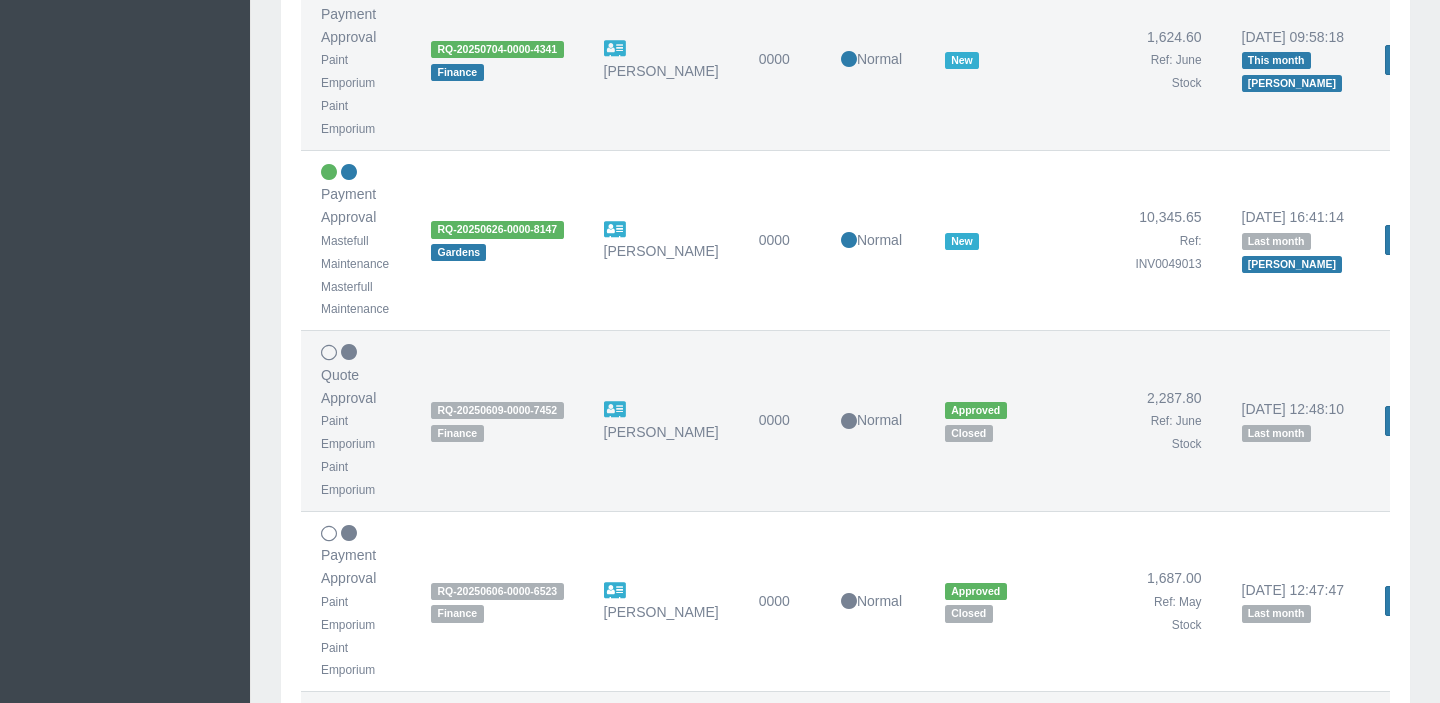 scroll, scrollTop: 865, scrollLeft: 0, axis: vertical 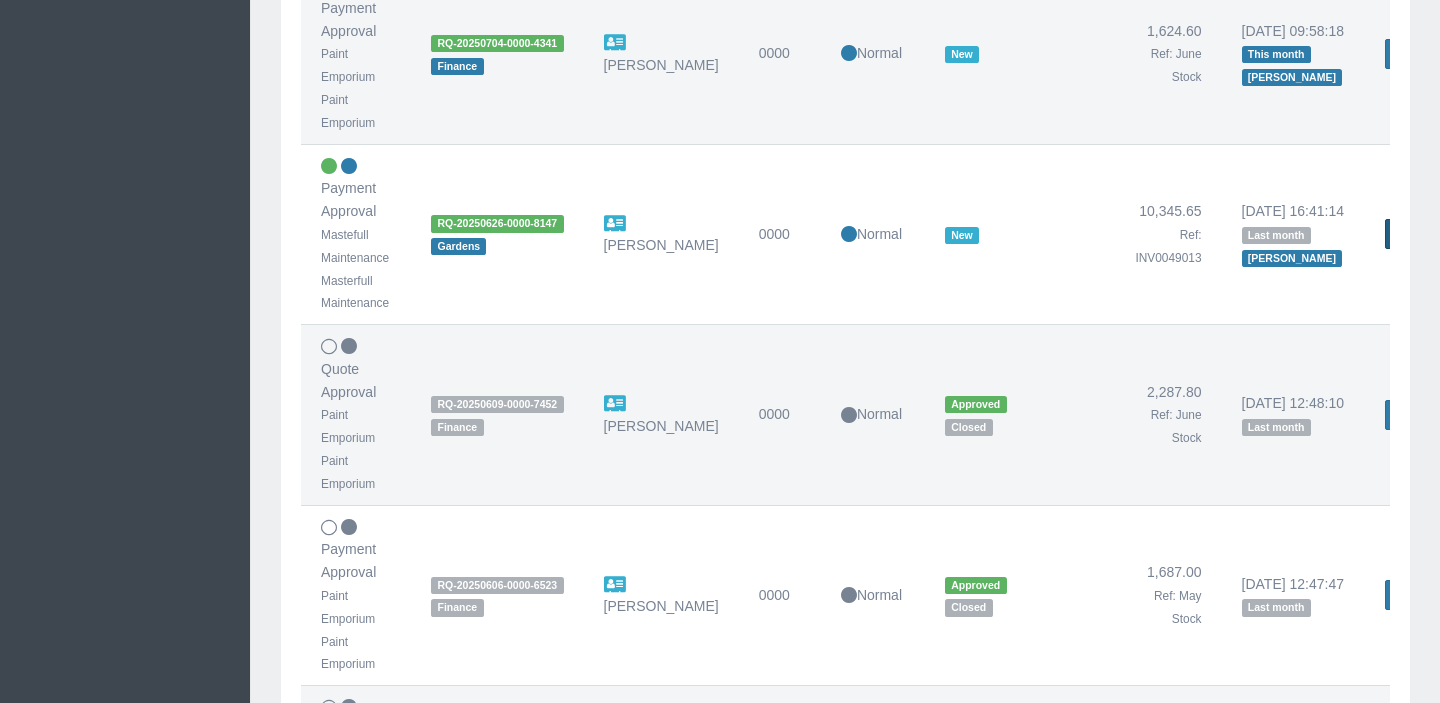click on "Open Request" at bounding box center [1434, 234] 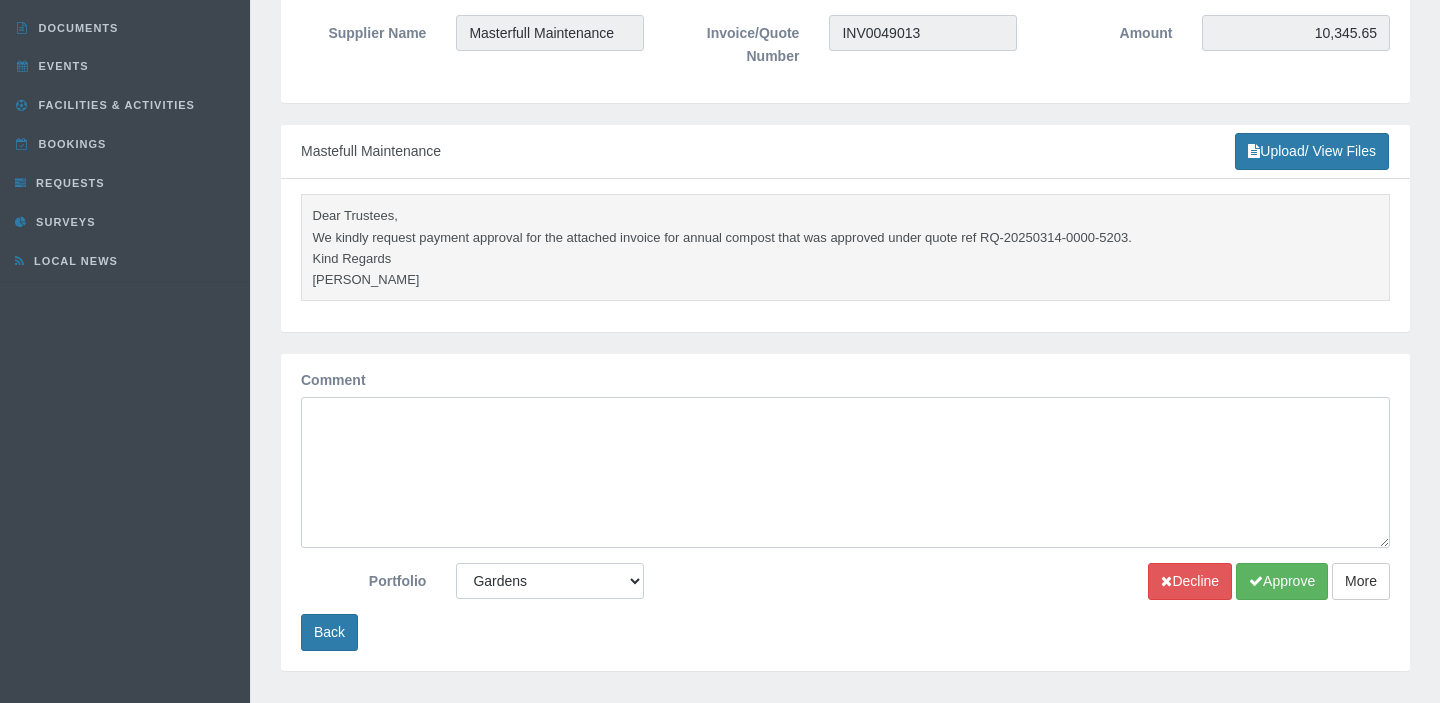 scroll, scrollTop: 272, scrollLeft: 0, axis: vertical 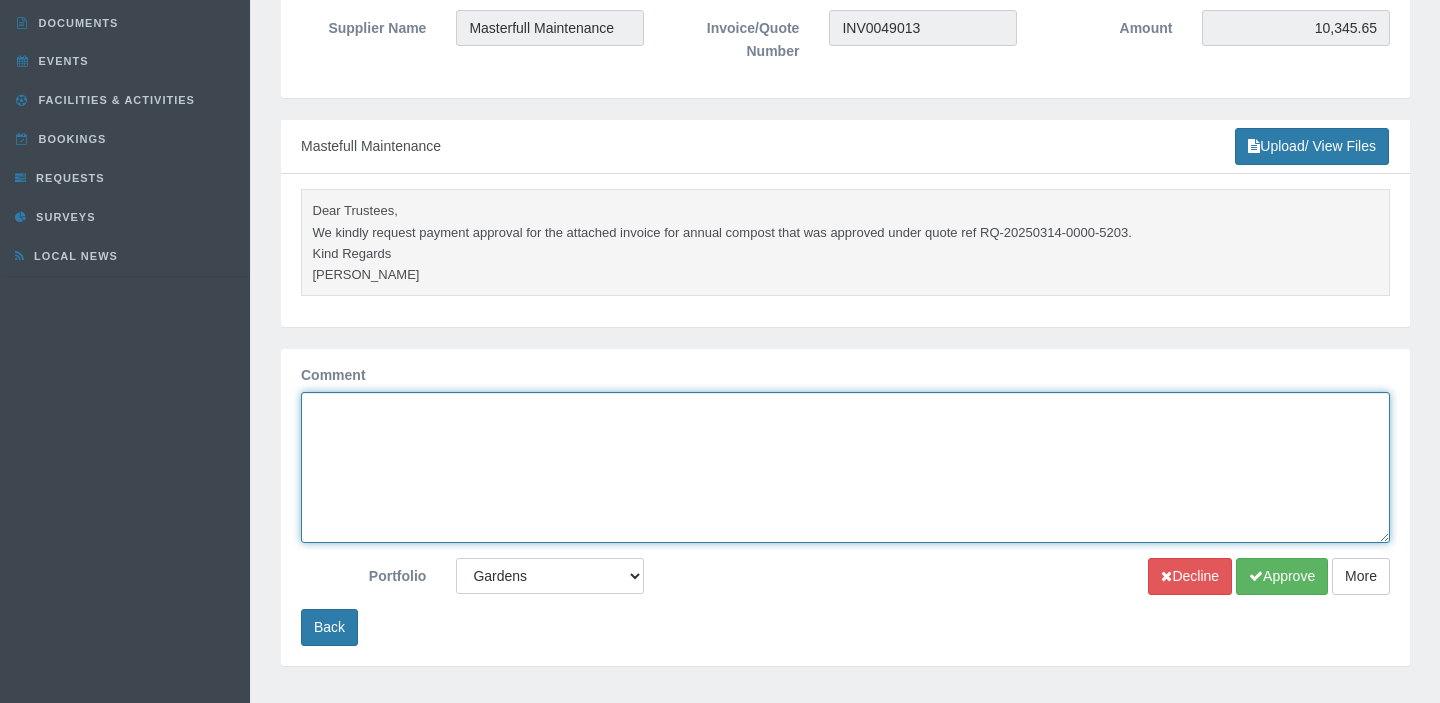click on "Comment" at bounding box center (845, 467) 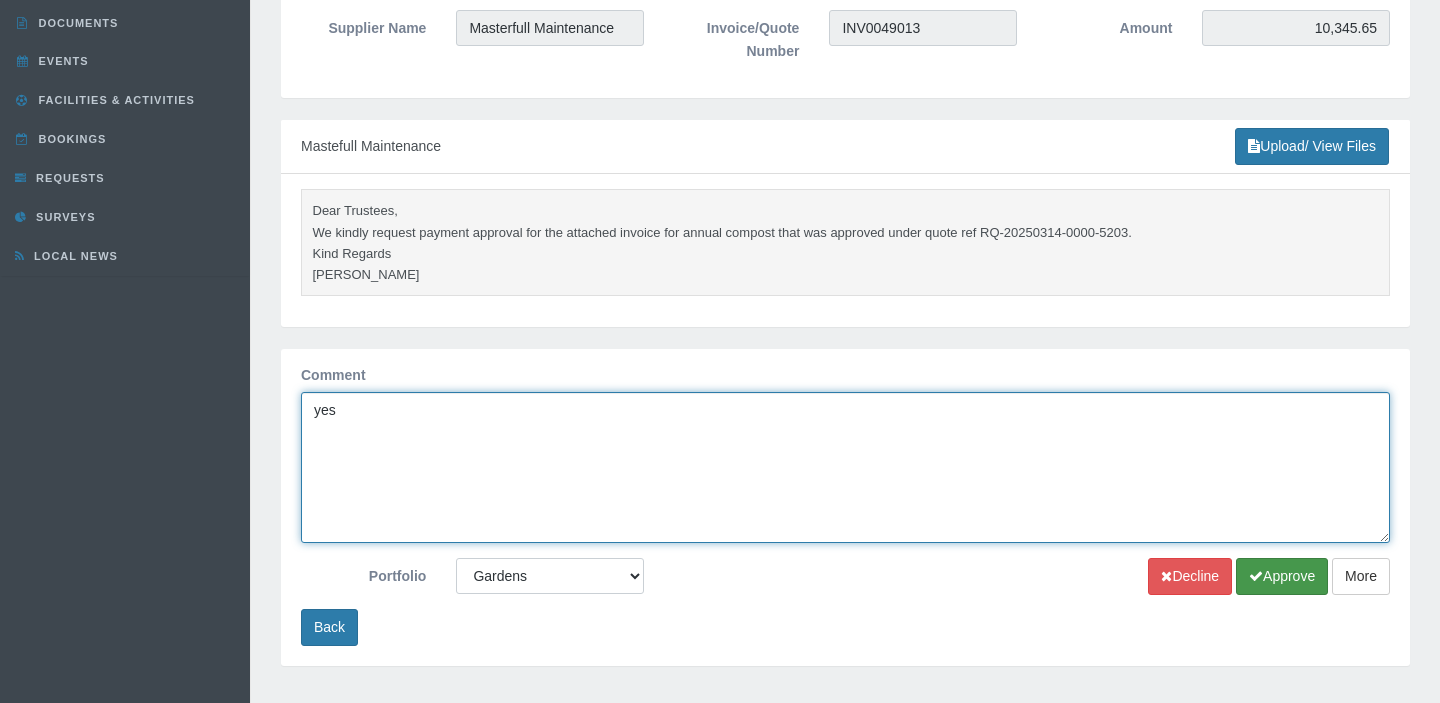 type on "yes" 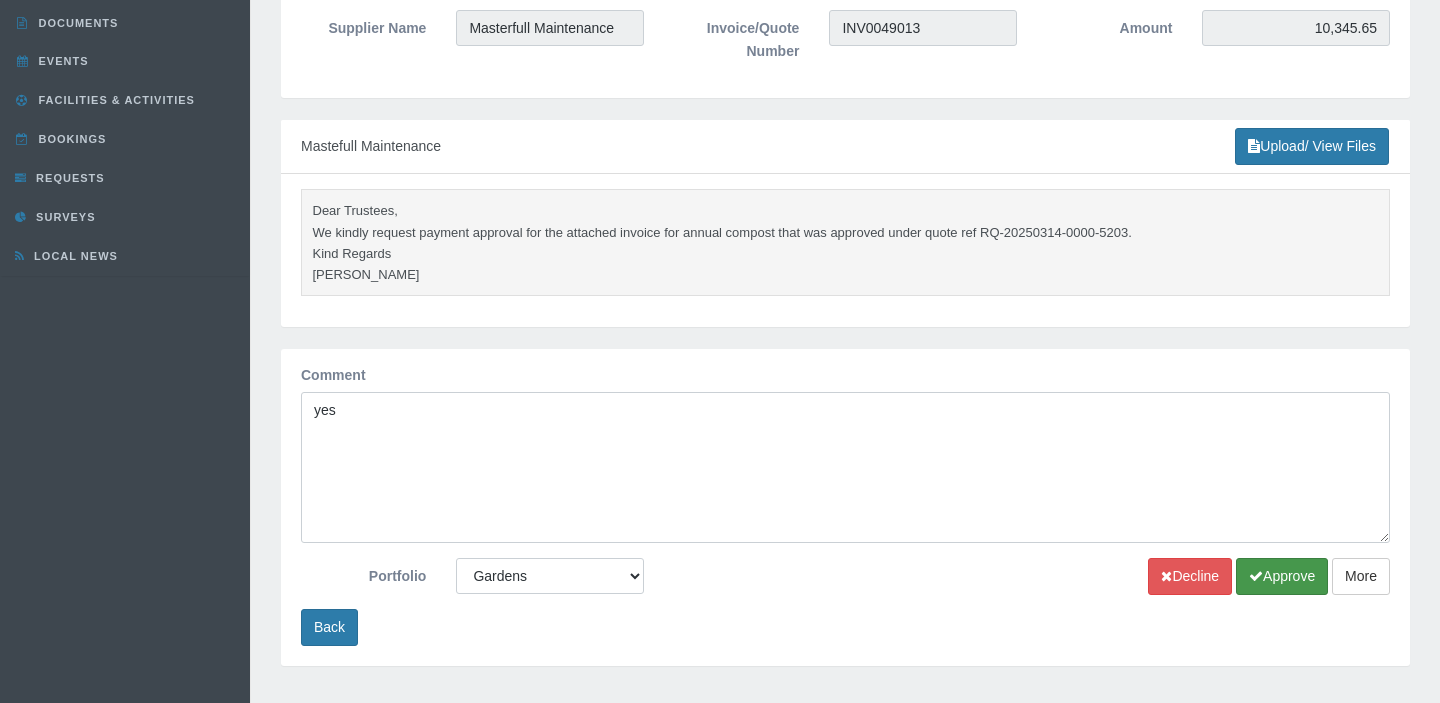 click on "Approve" at bounding box center (1282, 576) 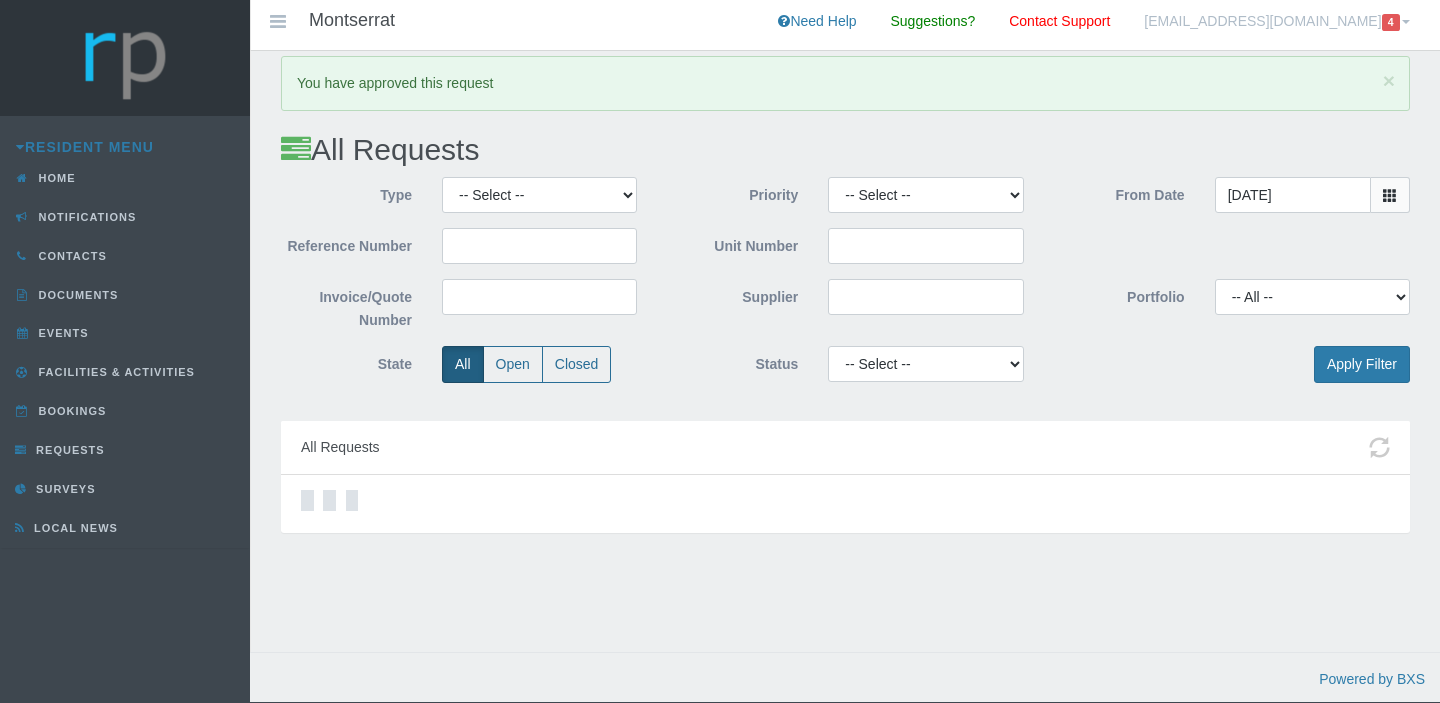 scroll, scrollTop: 0, scrollLeft: 0, axis: both 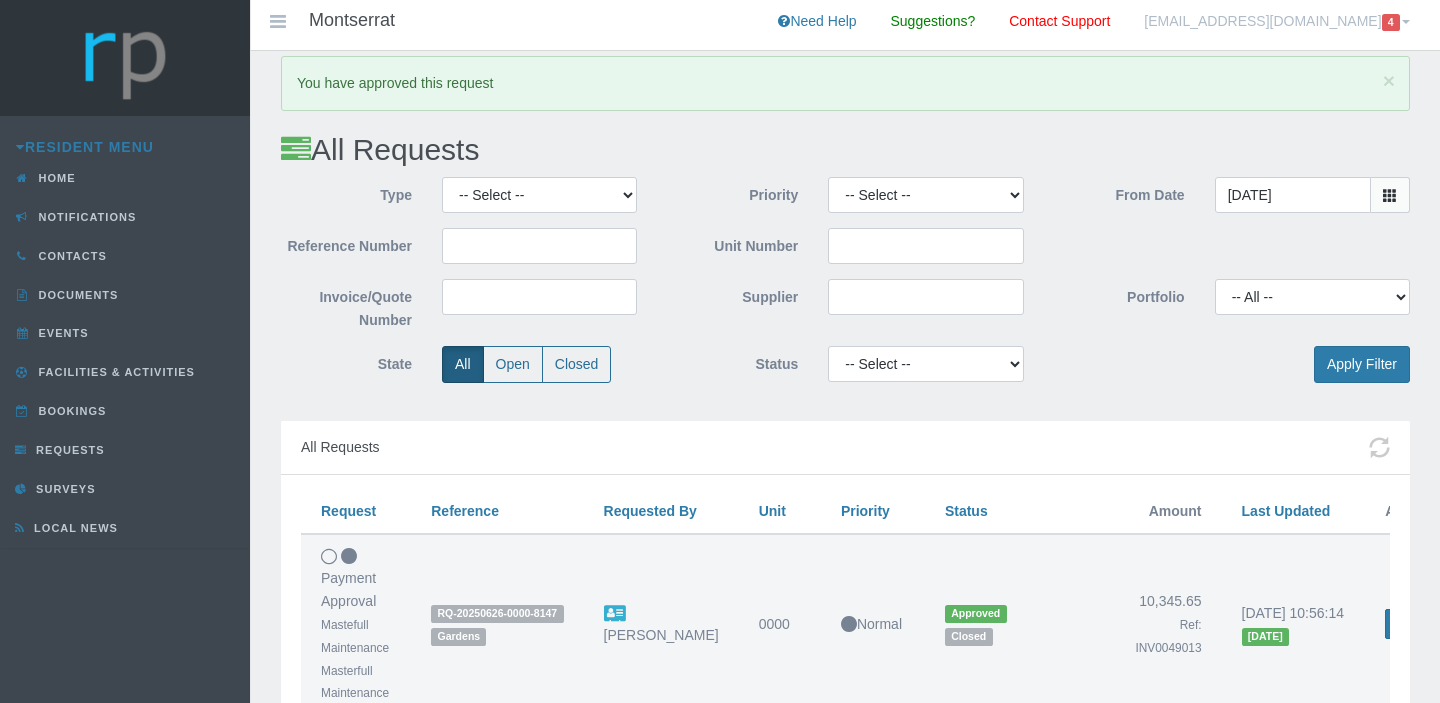 click on "tristano.c.c@gmail.com  4" at bounding box center [1277, 25] 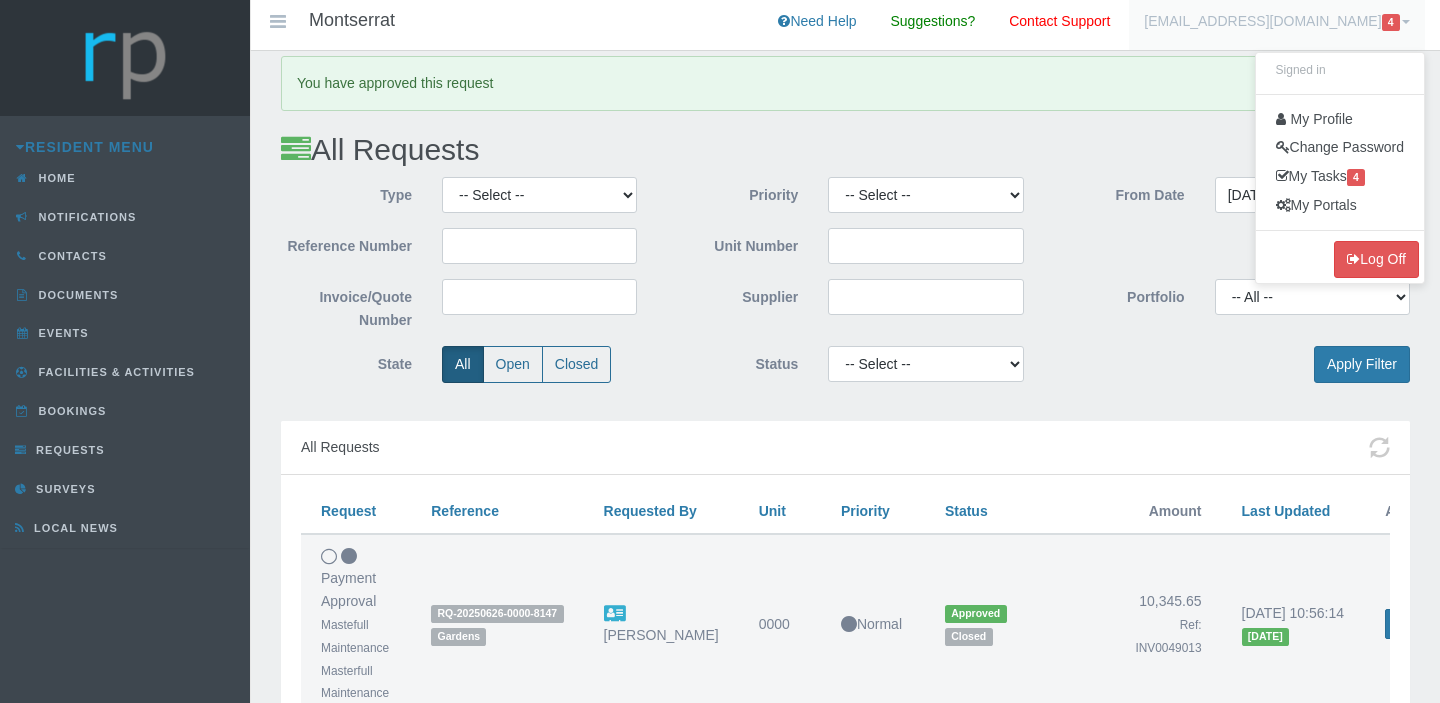 click on "Portfolio
-- All --
Aesthetics
Chairperson
Communication
Compliance / Rules and Regulations
Finance
Gardens
Maintenance
Pets
Security" at bounding box center (1232, 297) 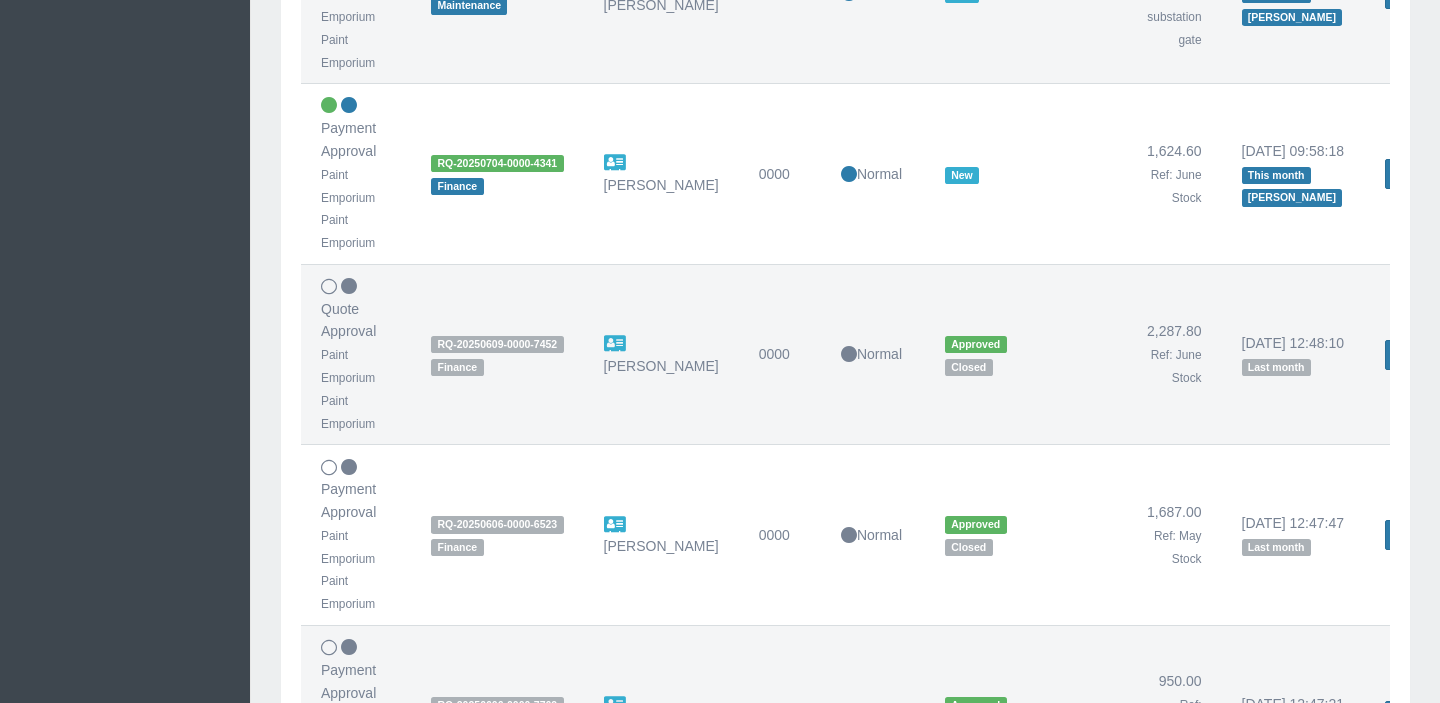 scroll, scrollTop: 1019, scrollLeft: 0, axis: vertical 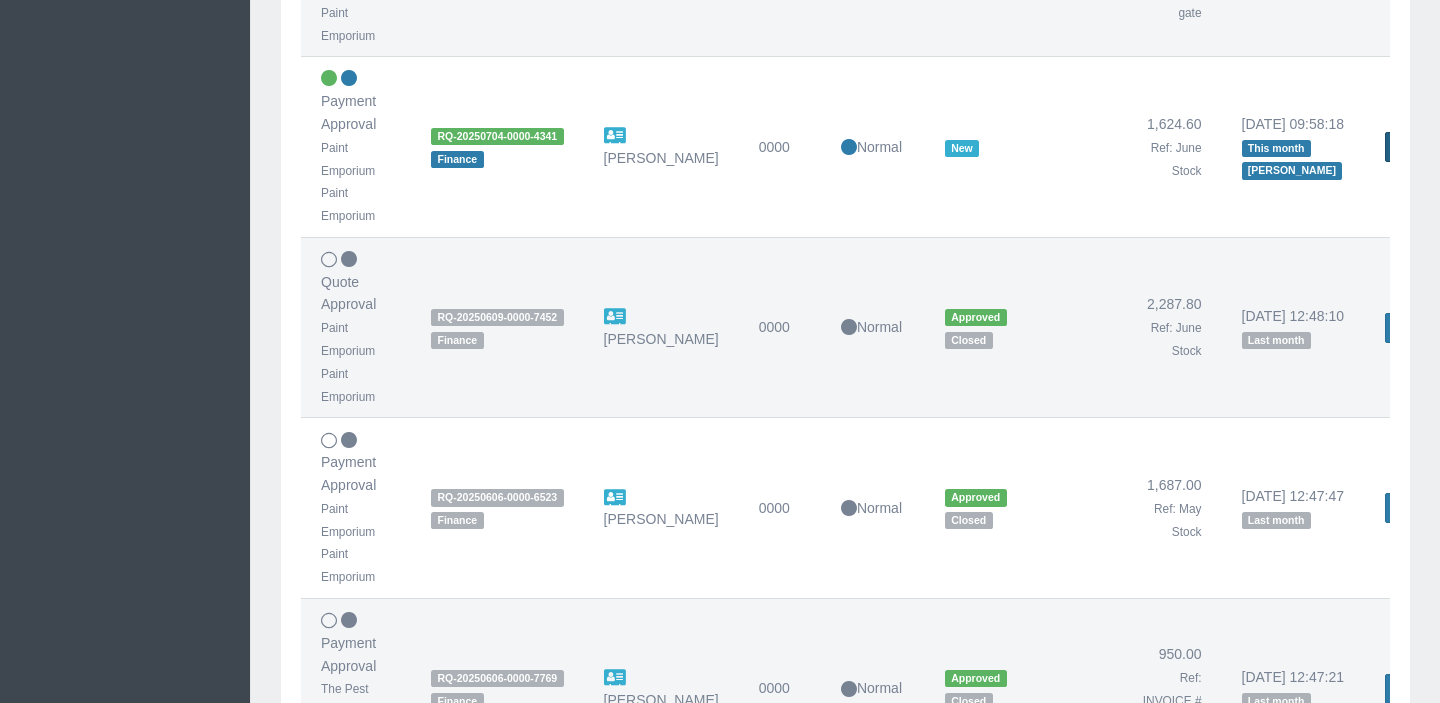 click on "Open Request" at bounding box center (1434, 147) 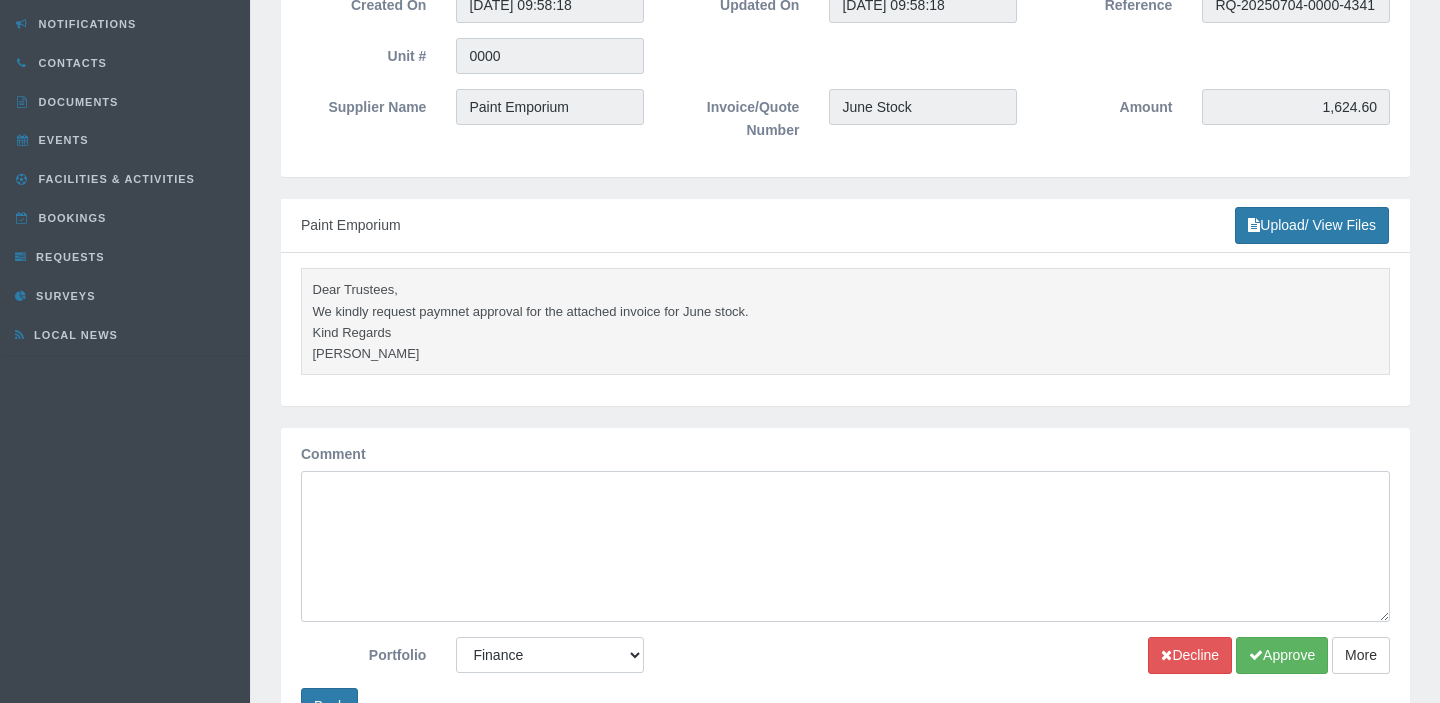 scroll, scrollTop: 215, scrollLeft: 0, axis: vertical 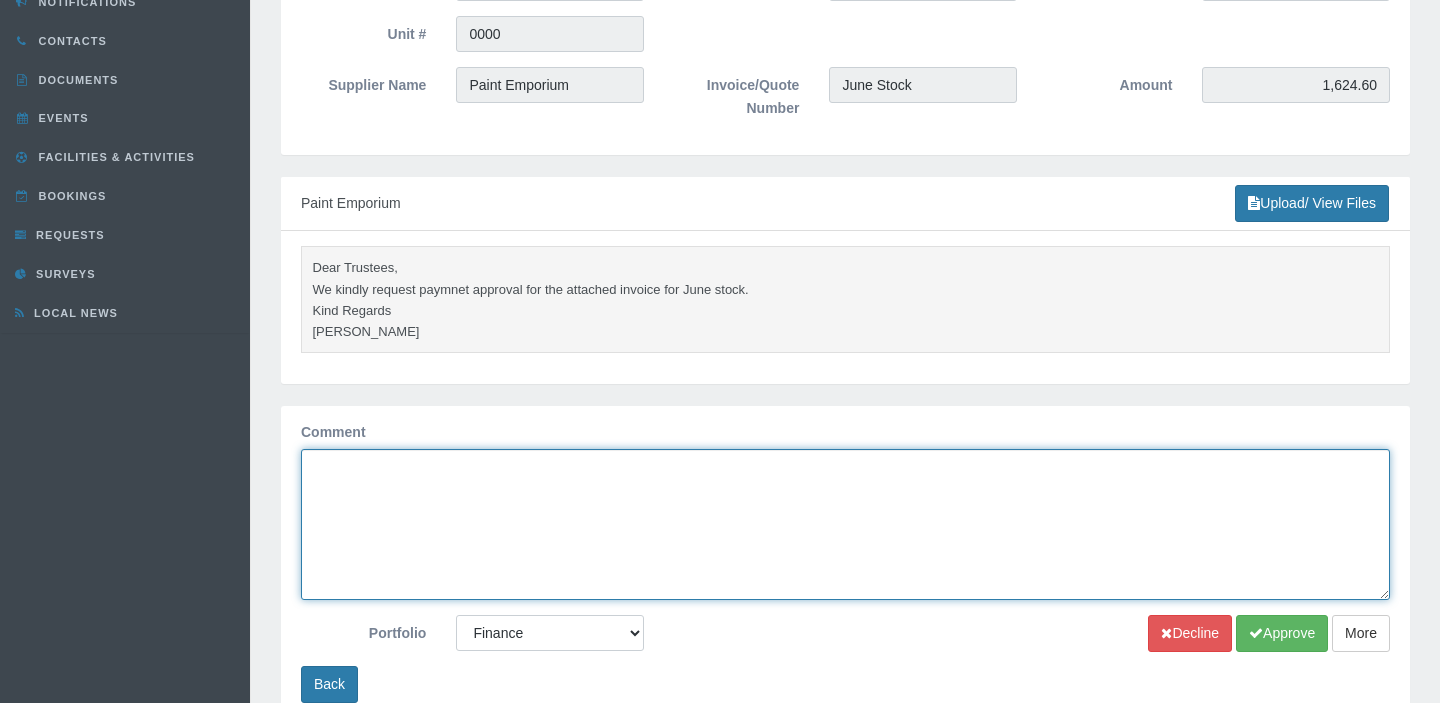 click on "Comment" at bounding box center [845, 524] 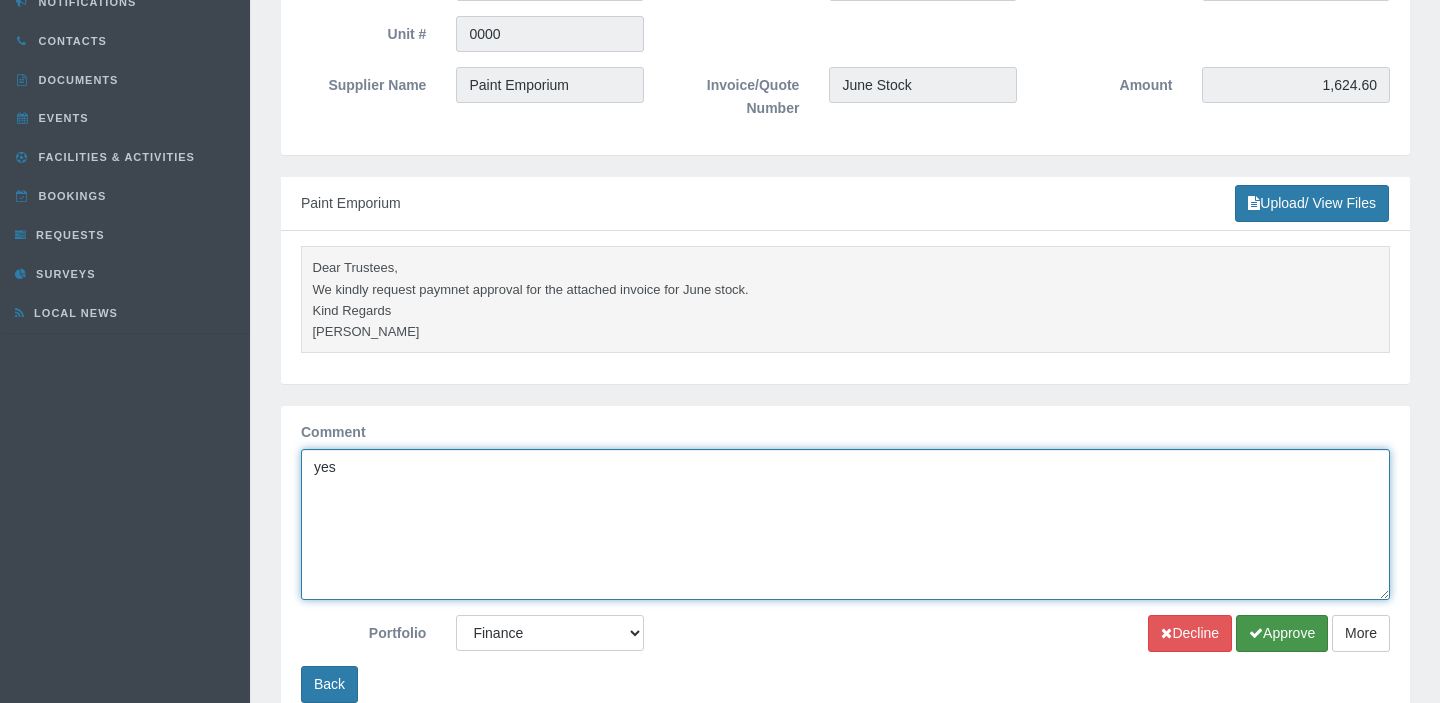 type on "yes" 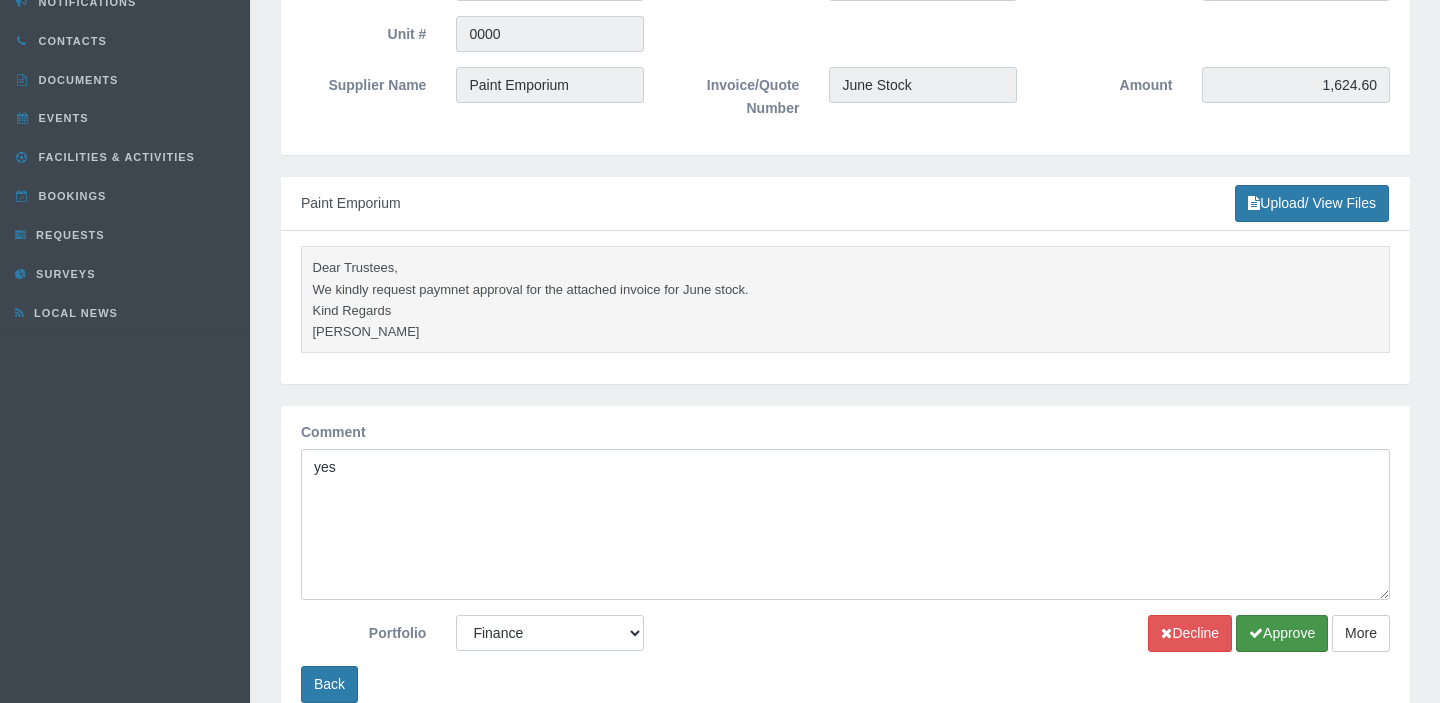 click on "Approve" at bounding box center [1282, 633] 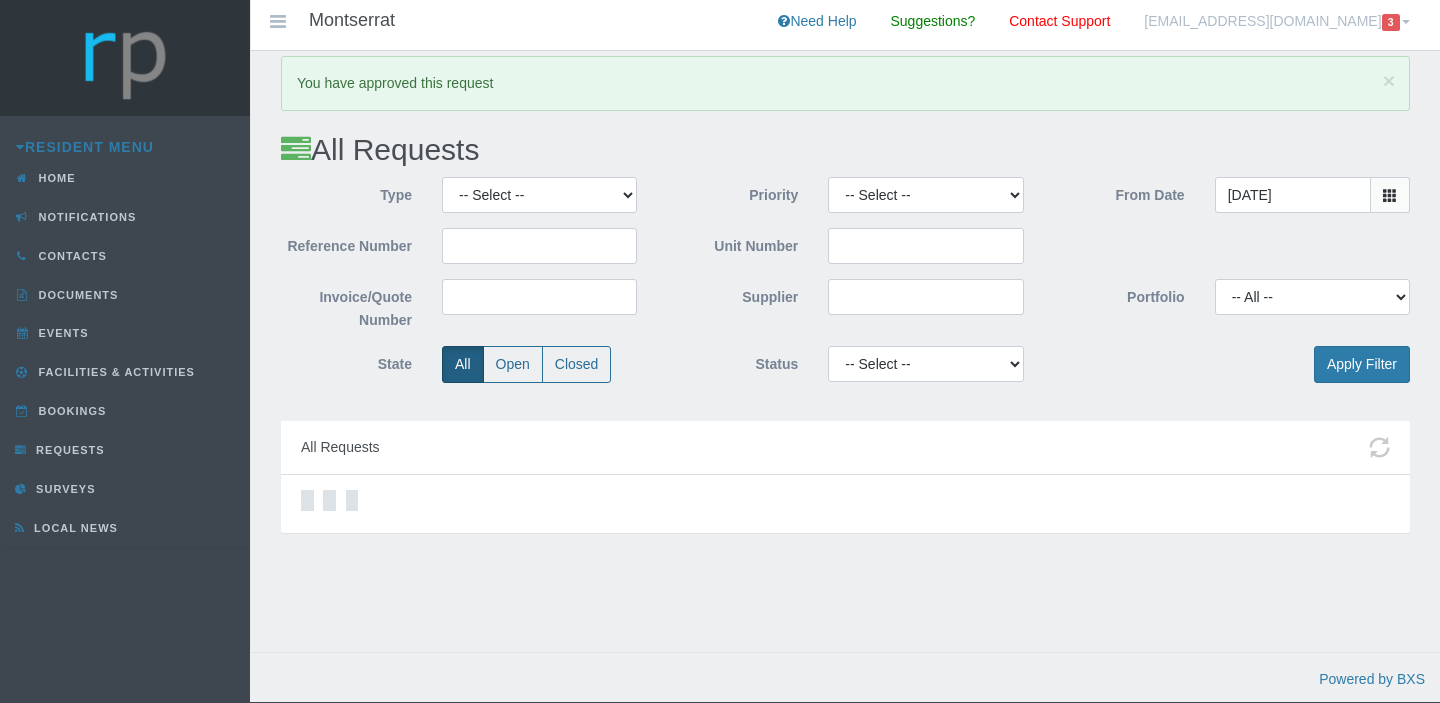 scroll, scrollTop: 0, scrollLeft: 0, axis: both 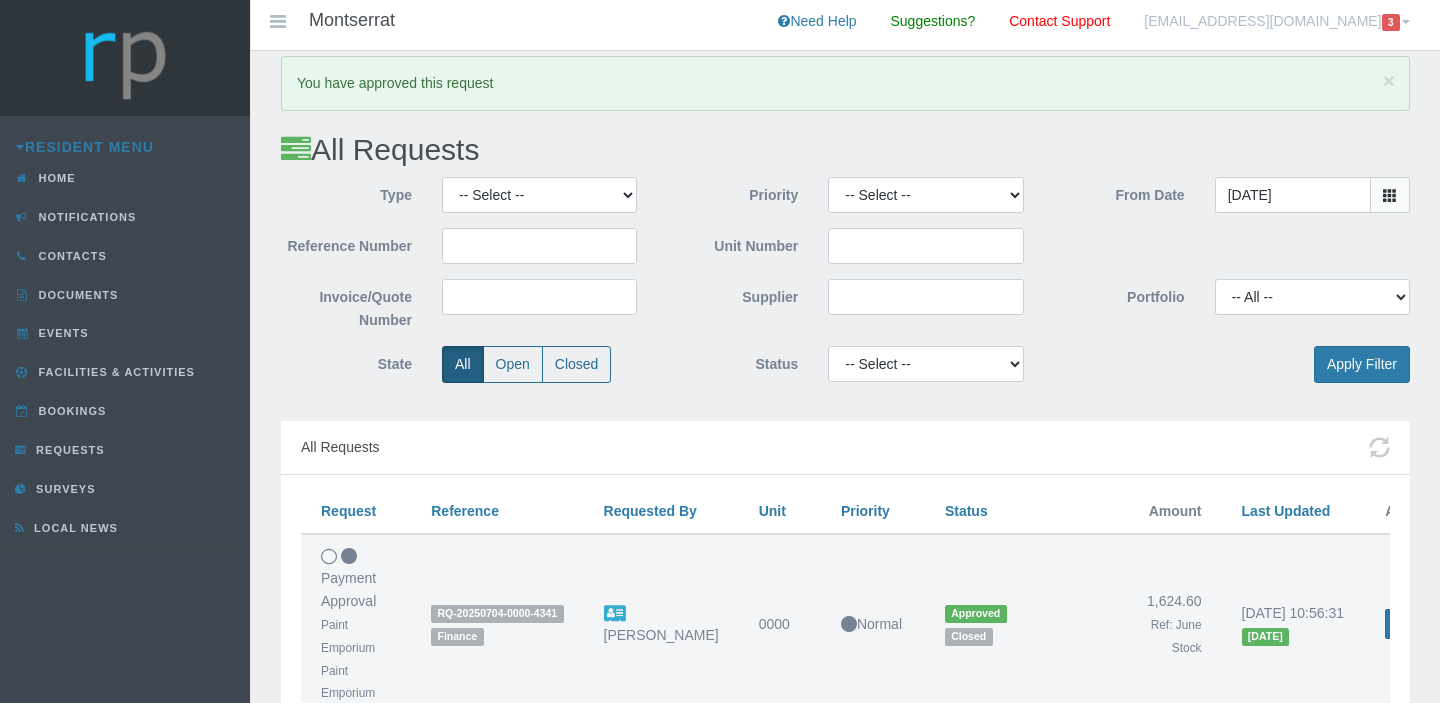 click on "3" at bounding box center (1391, 22) 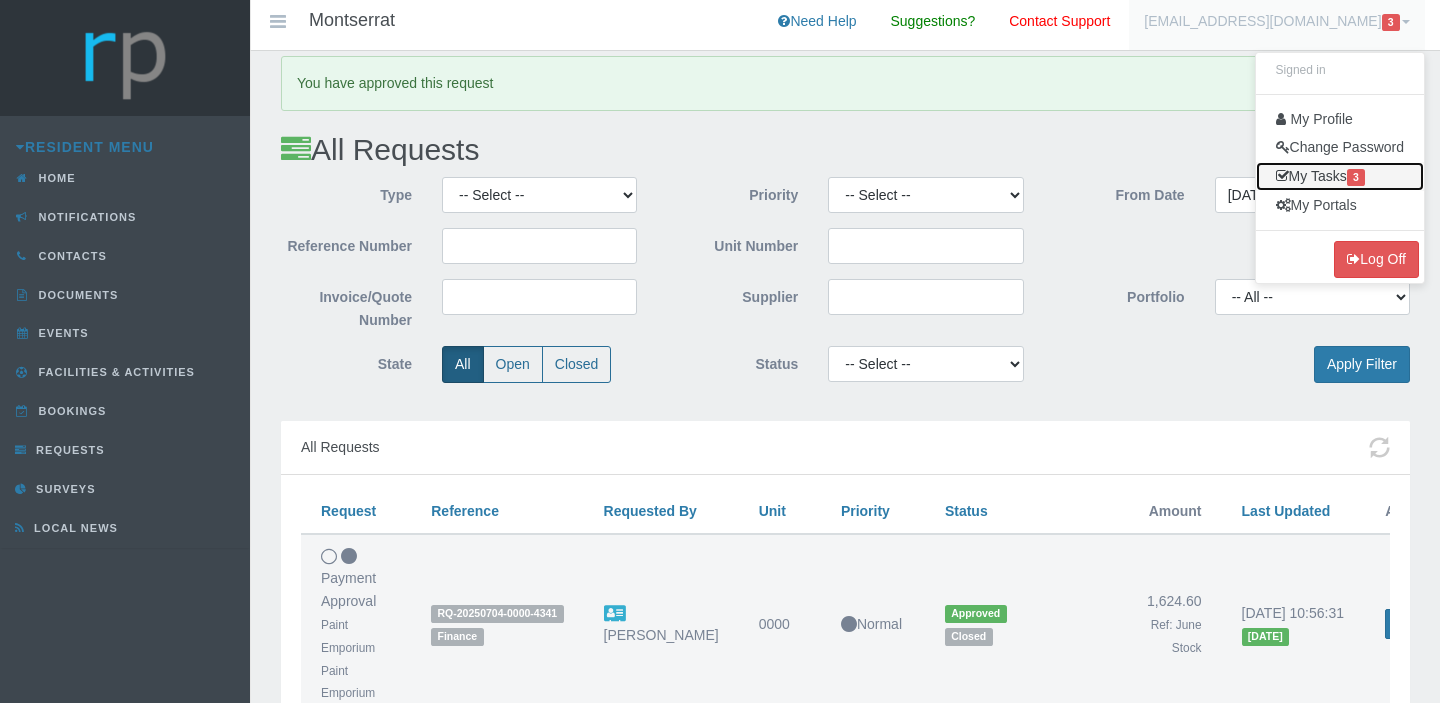 click on "My Tasks  3" at bounding box center (1340, 176) 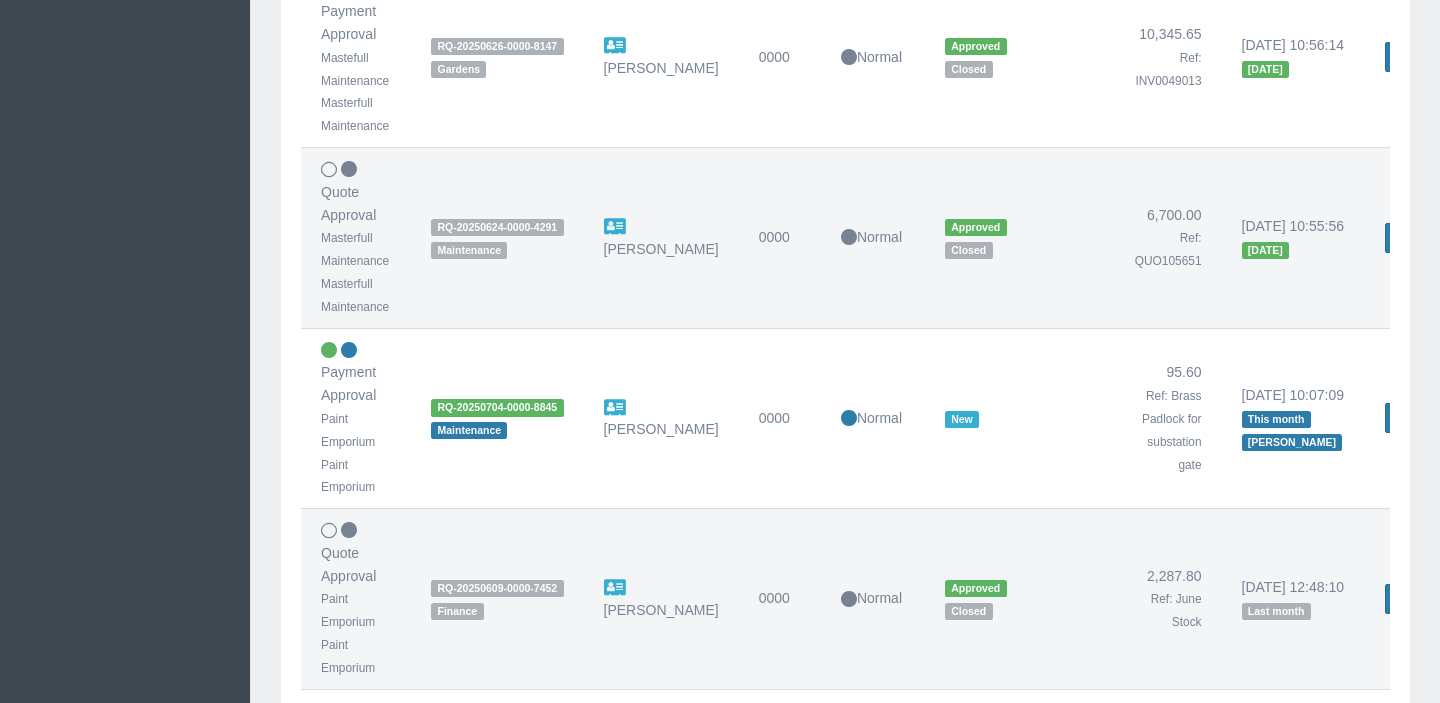scroll, scrollTop: 683, scrollLeft: 0, axis: vertical 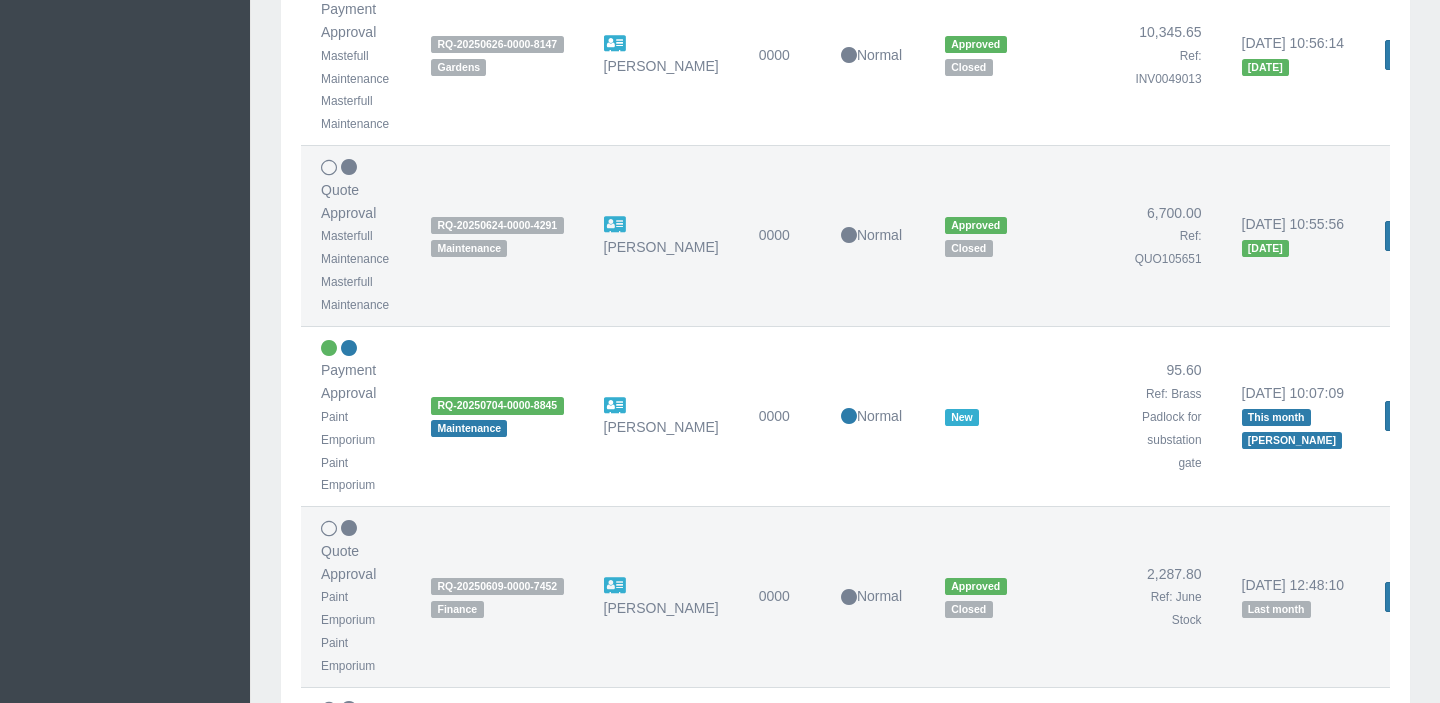 click on "Open Request" at bounding box center [1434, 416] 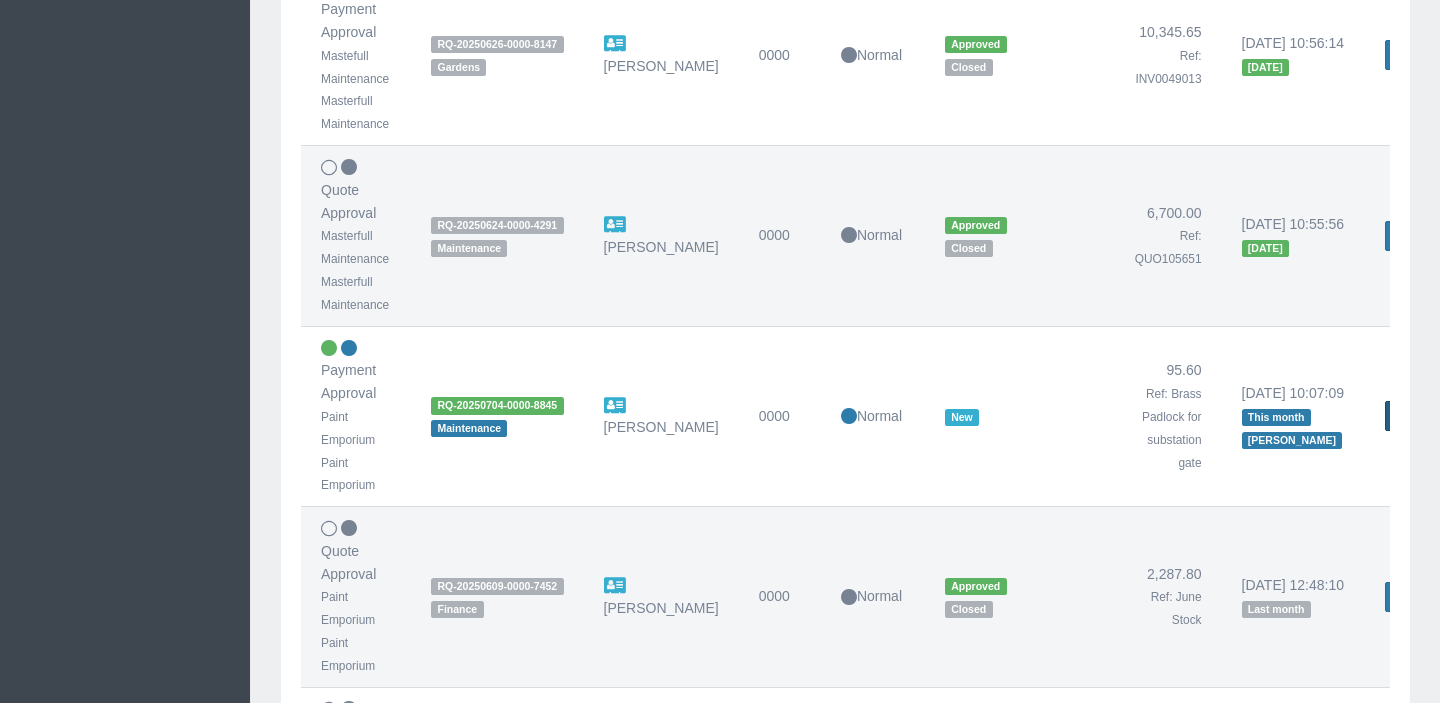 click on "Open Request" at bounding box center (1434, 416) 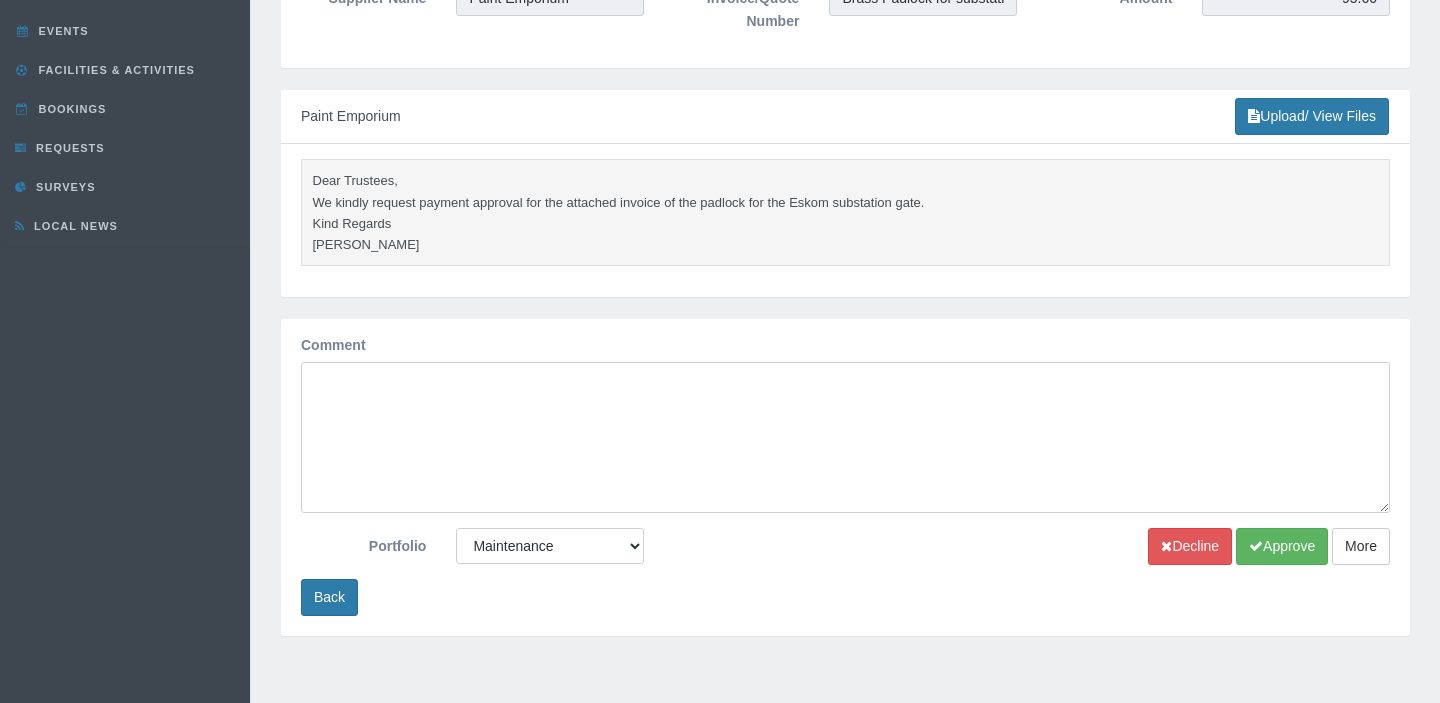 scroll, scrollTop: 374, scrollLeft: 0, axis: vertical 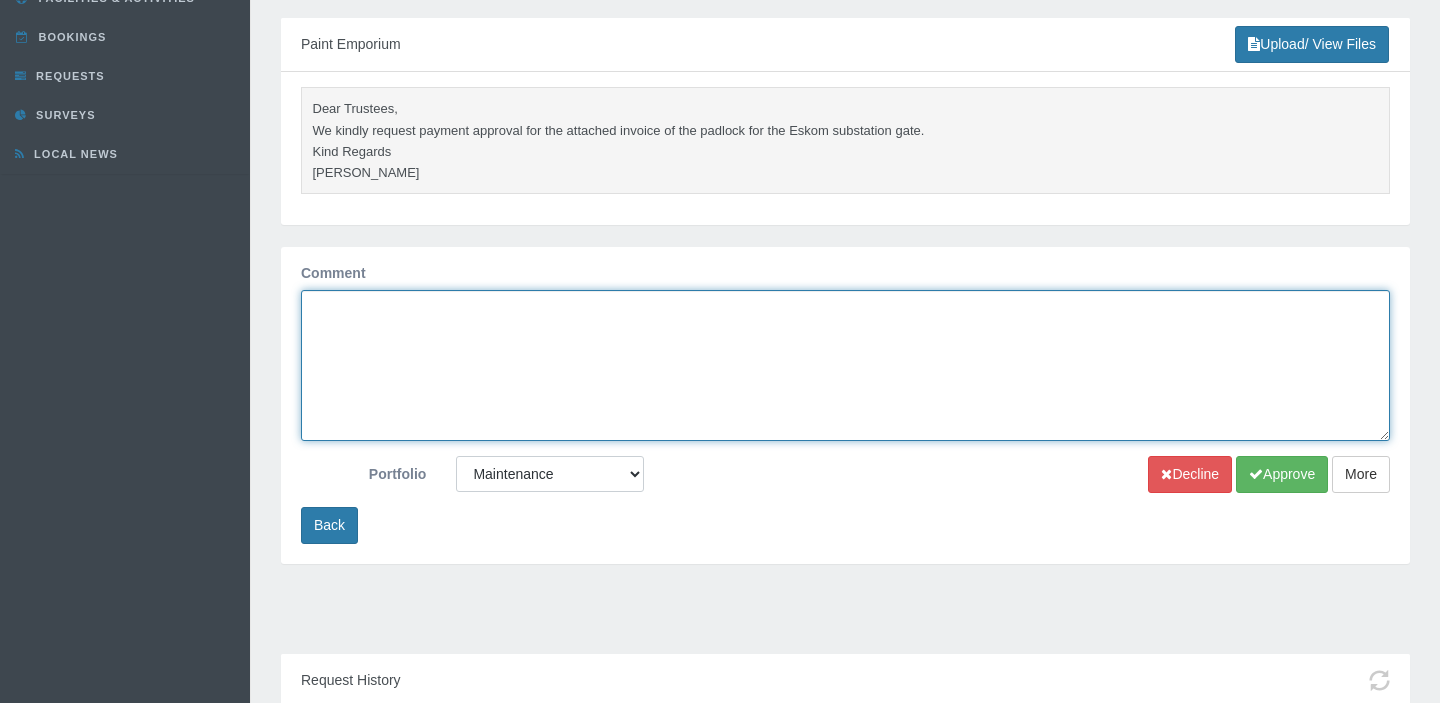 click on "Comment" at bounding box center [845, 365] 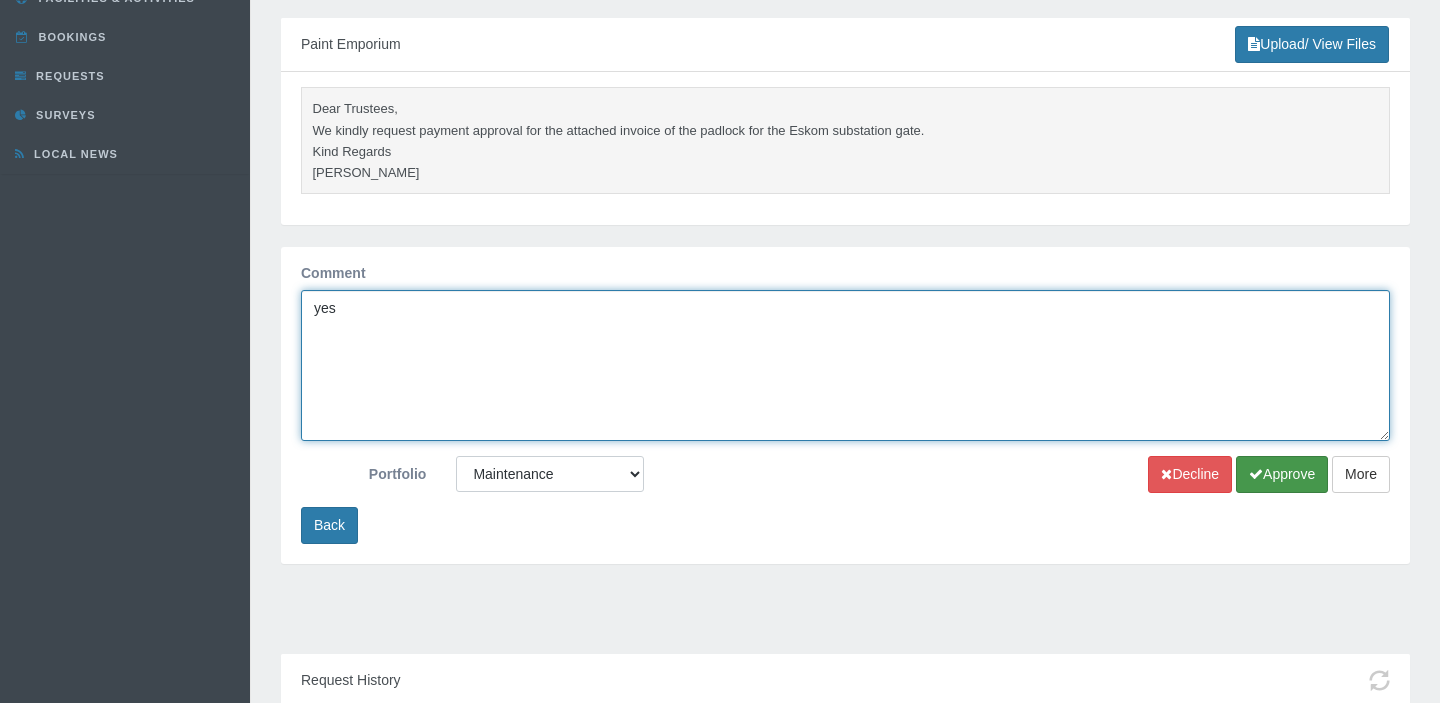 type on "yes" 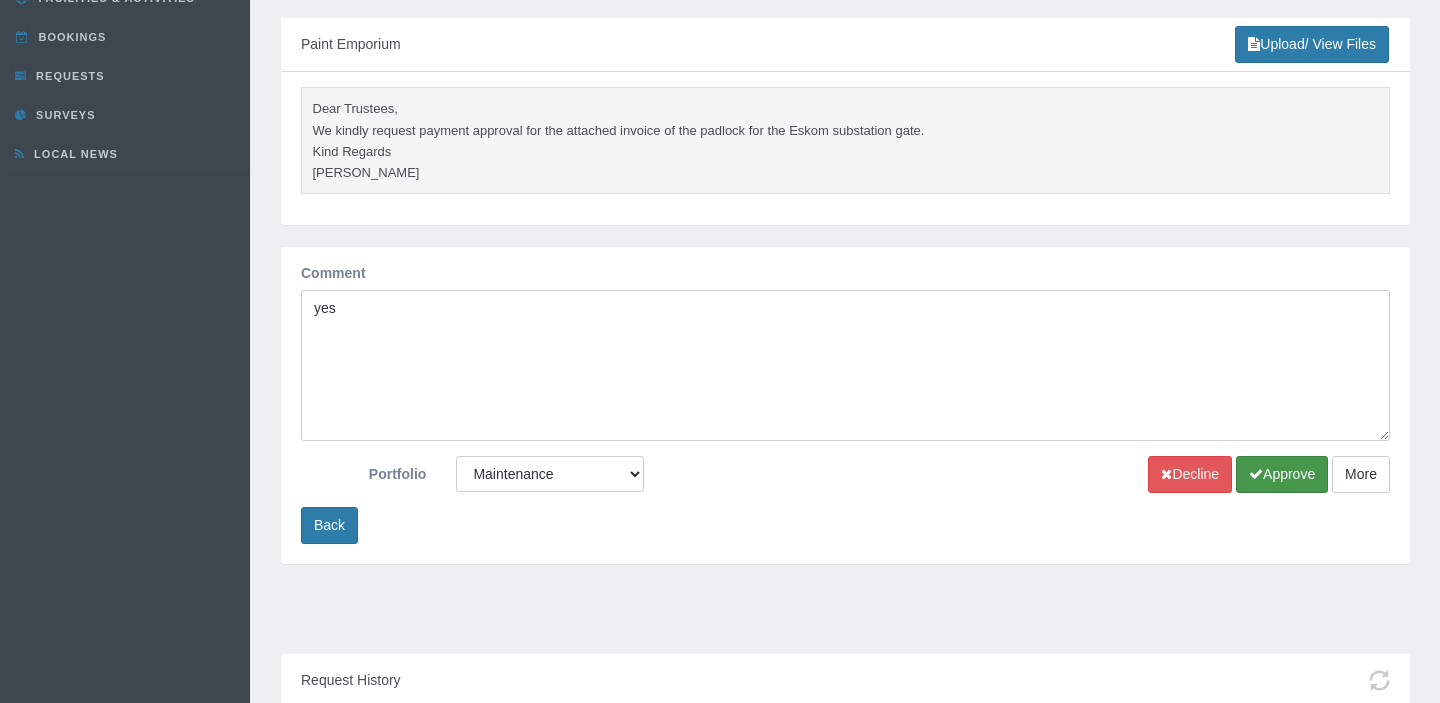 click on "Approve" at bounding box center [1282, 474] 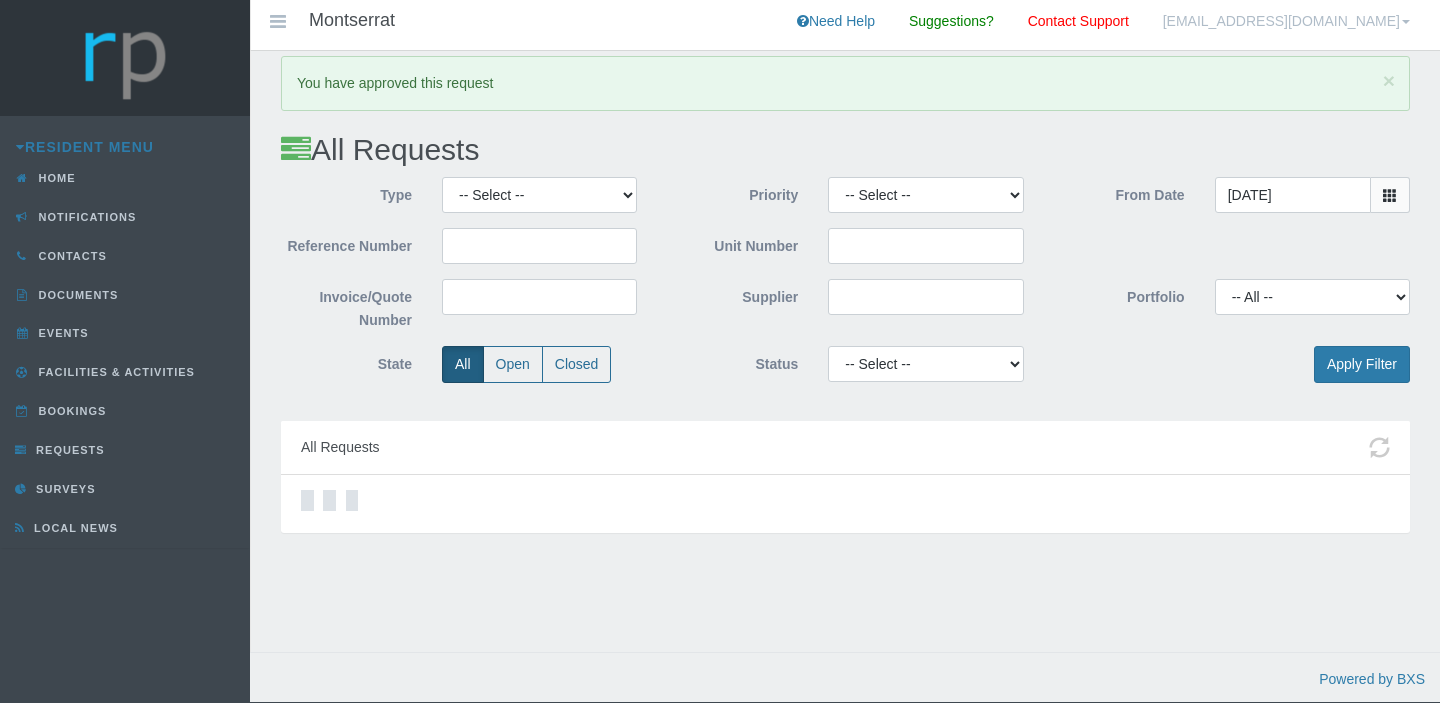 scroll, scrollTop: 0, scrollLeft: 0, axis: both 